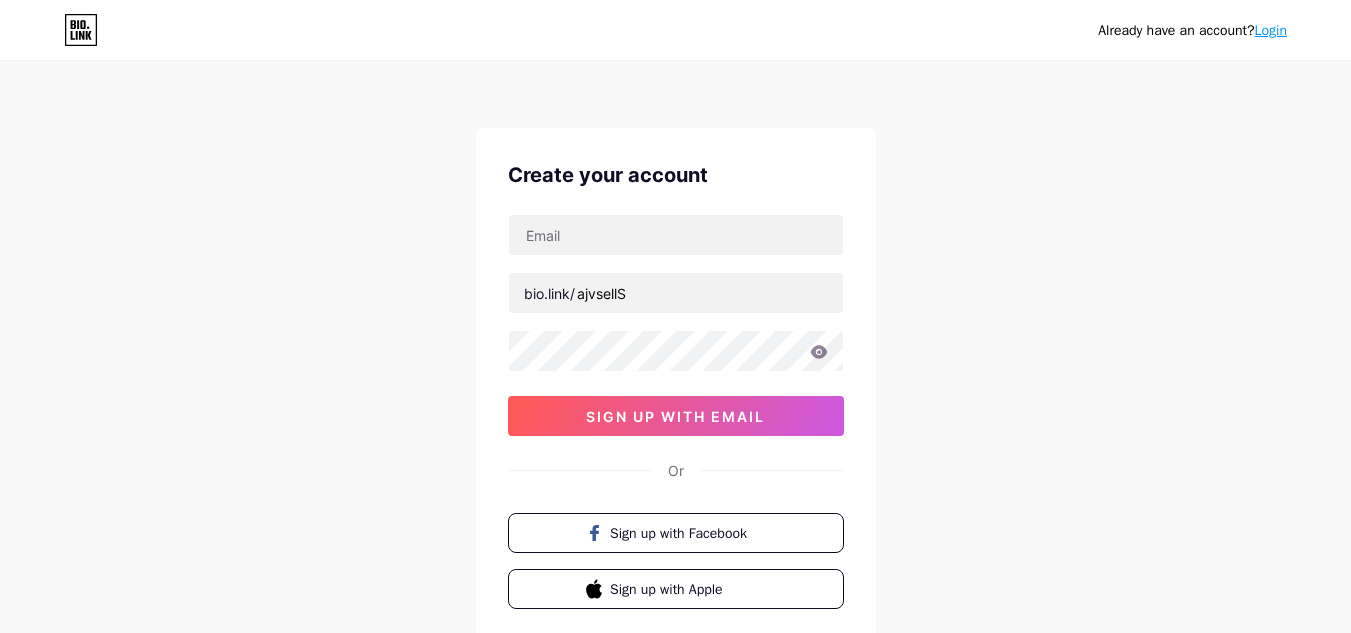 scroll, scrollTop: 0, scrollLeft: 0, axis: both 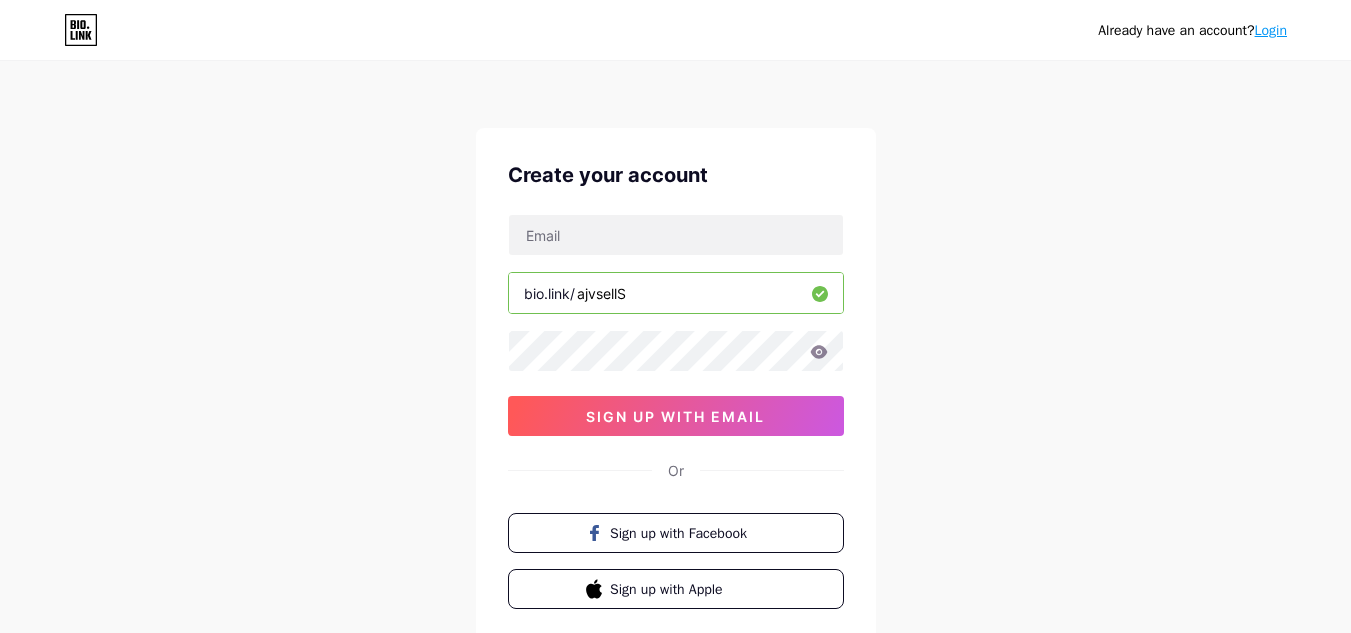 click on "ajvsellS" at bounding box center (676, 293) 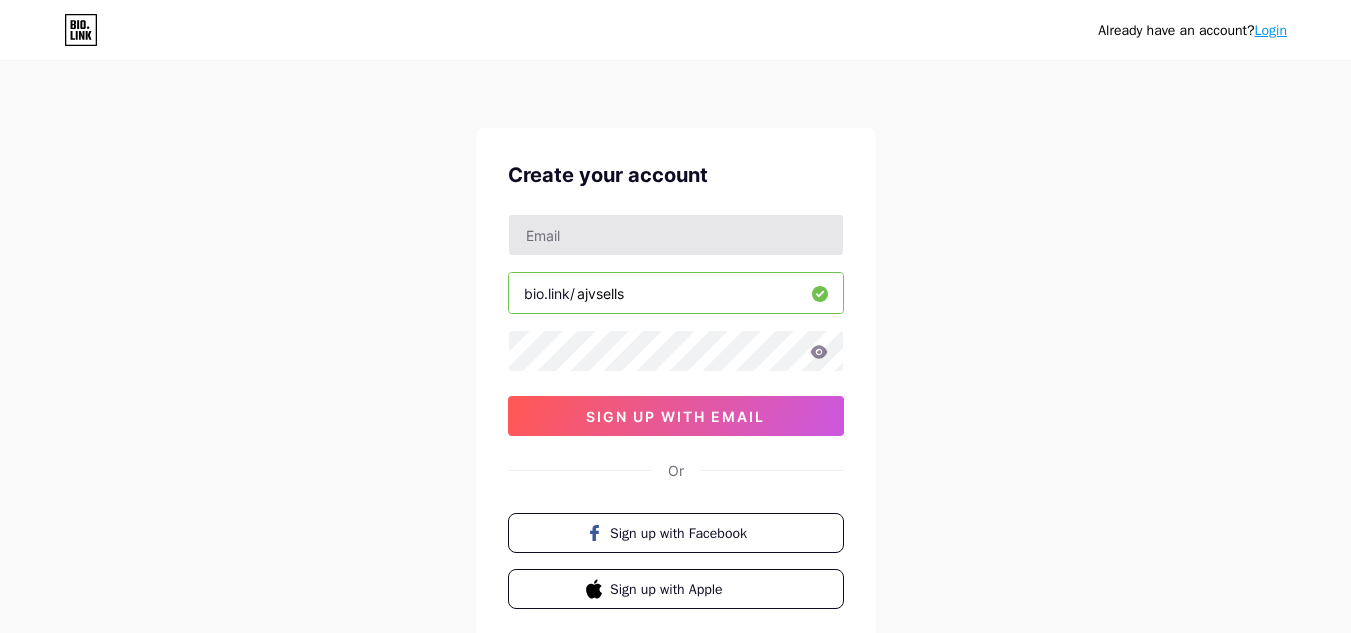 type on "ajvsells" 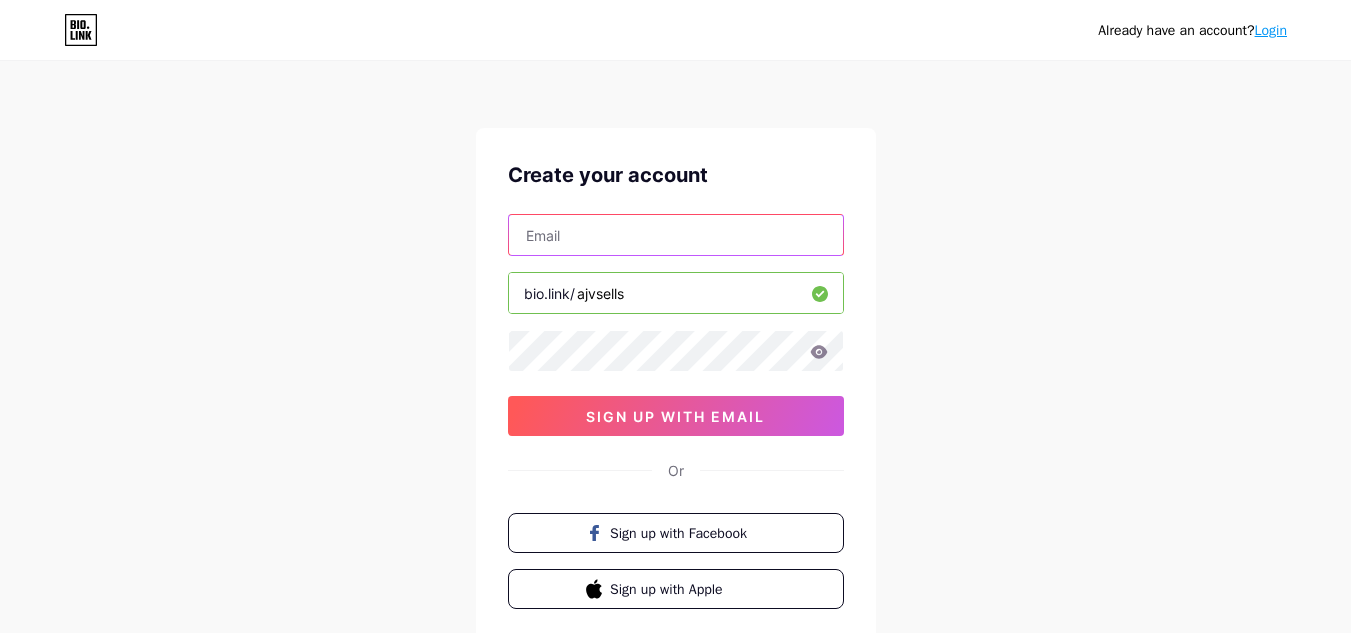 click at bounding box center [676, 235] 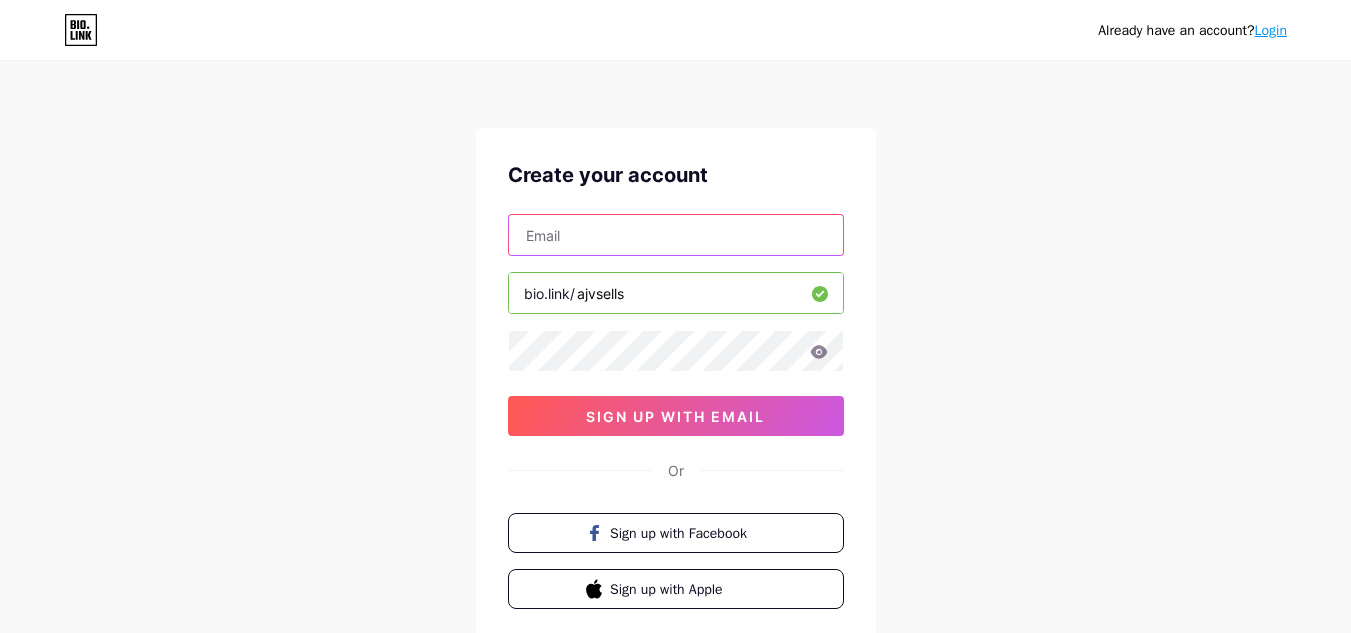 type on "[USERNAME]@example.com" 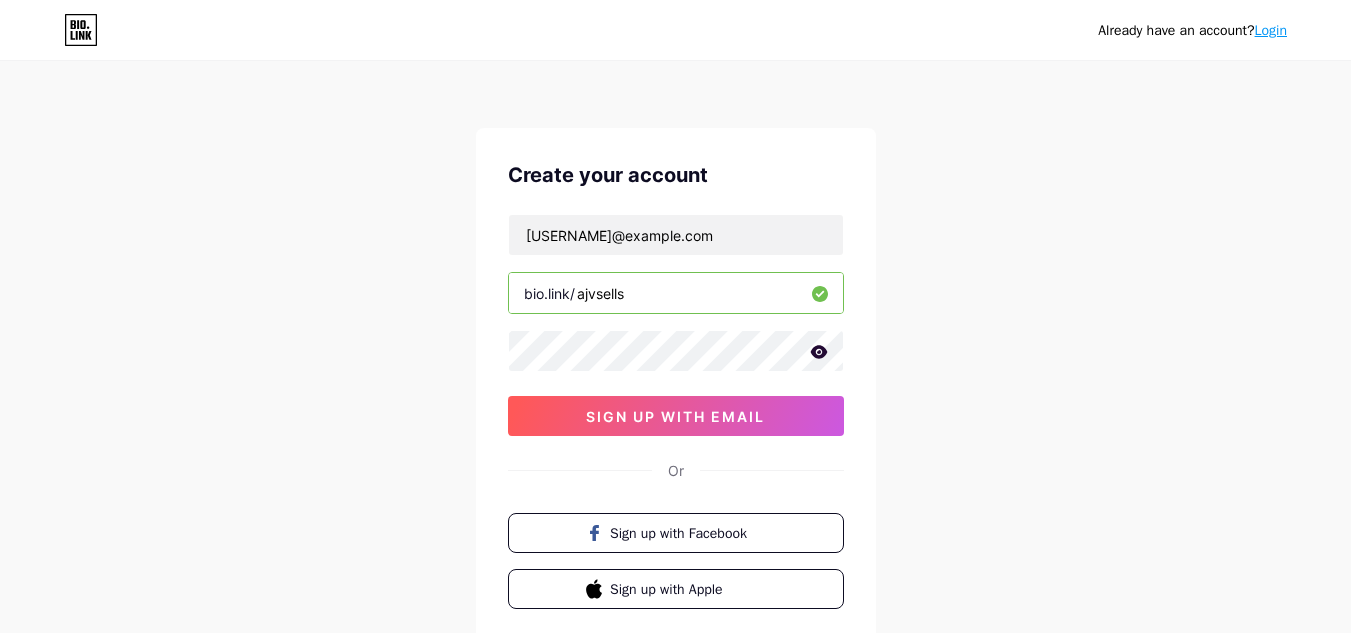 click 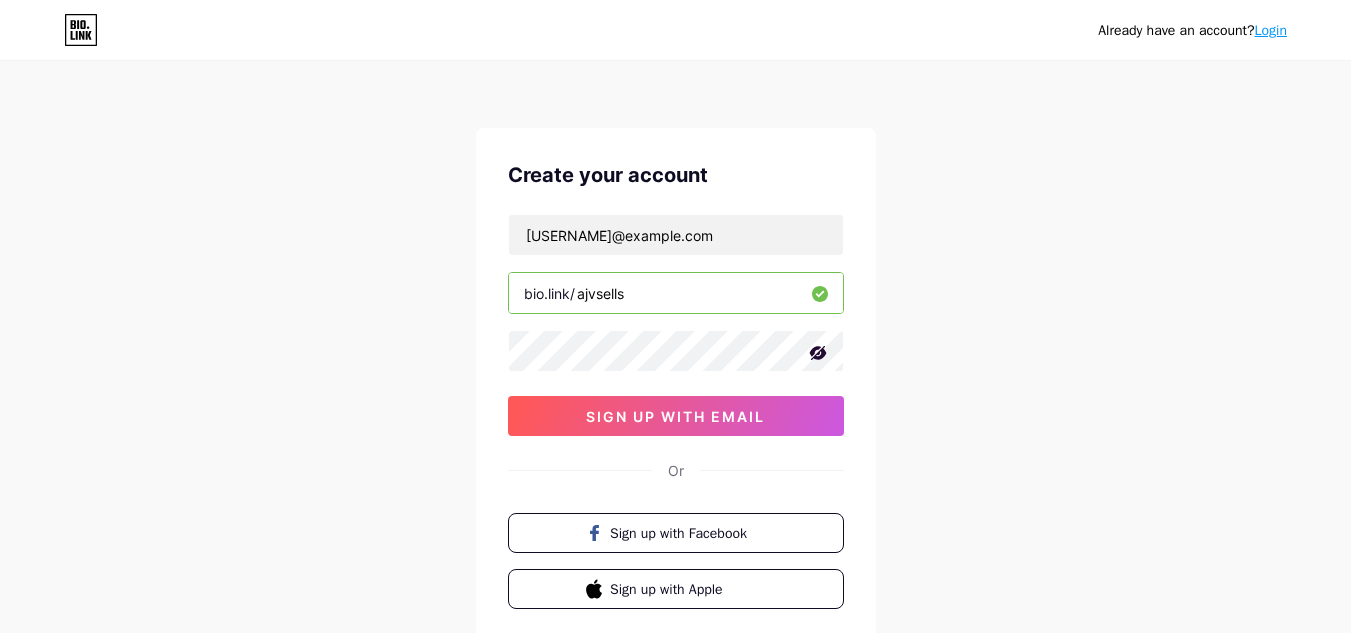 click 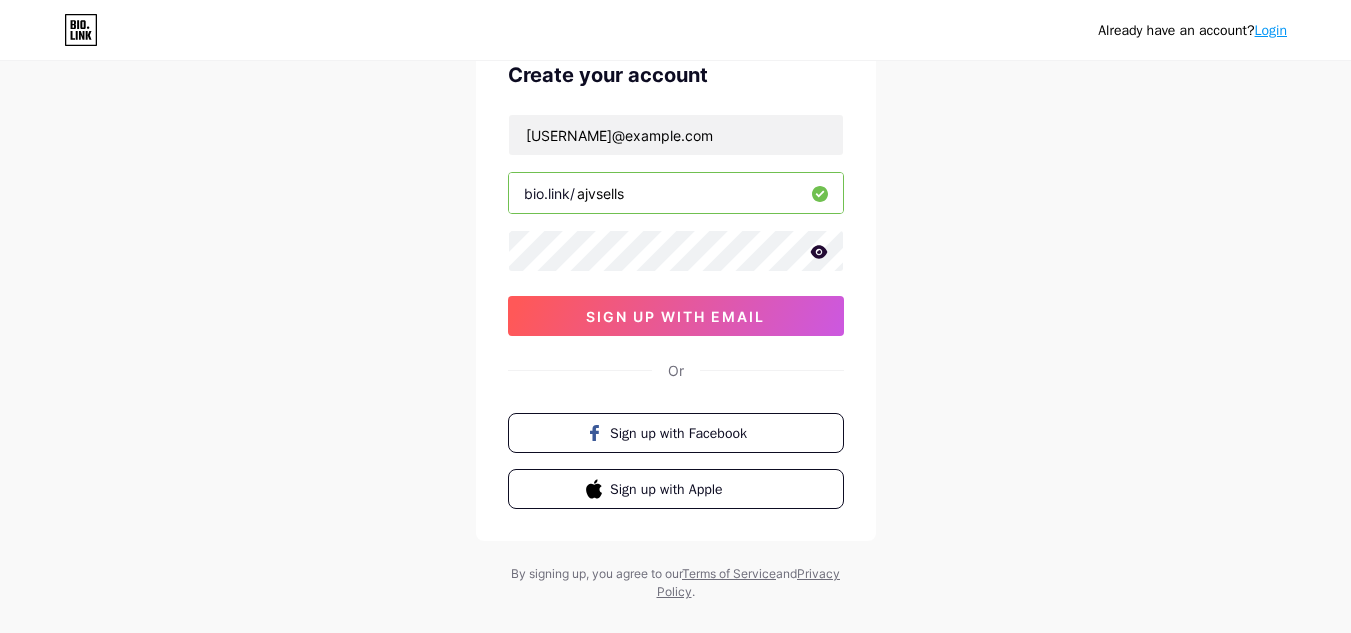 scroll, scrollTop: 132, scrollLeft: 0, axis: vertical 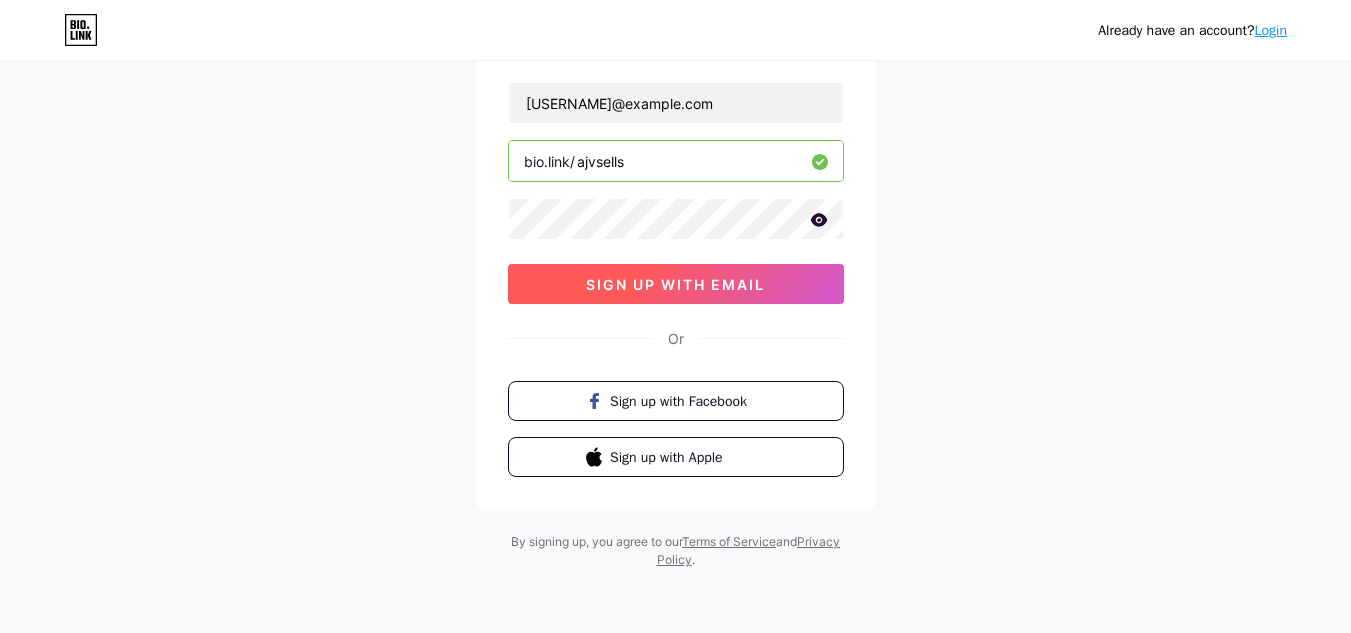 drag, startPoint x: 744, startPoint y: 275, endPoint x: 760, endPoint y: 325, distance: 52.49762 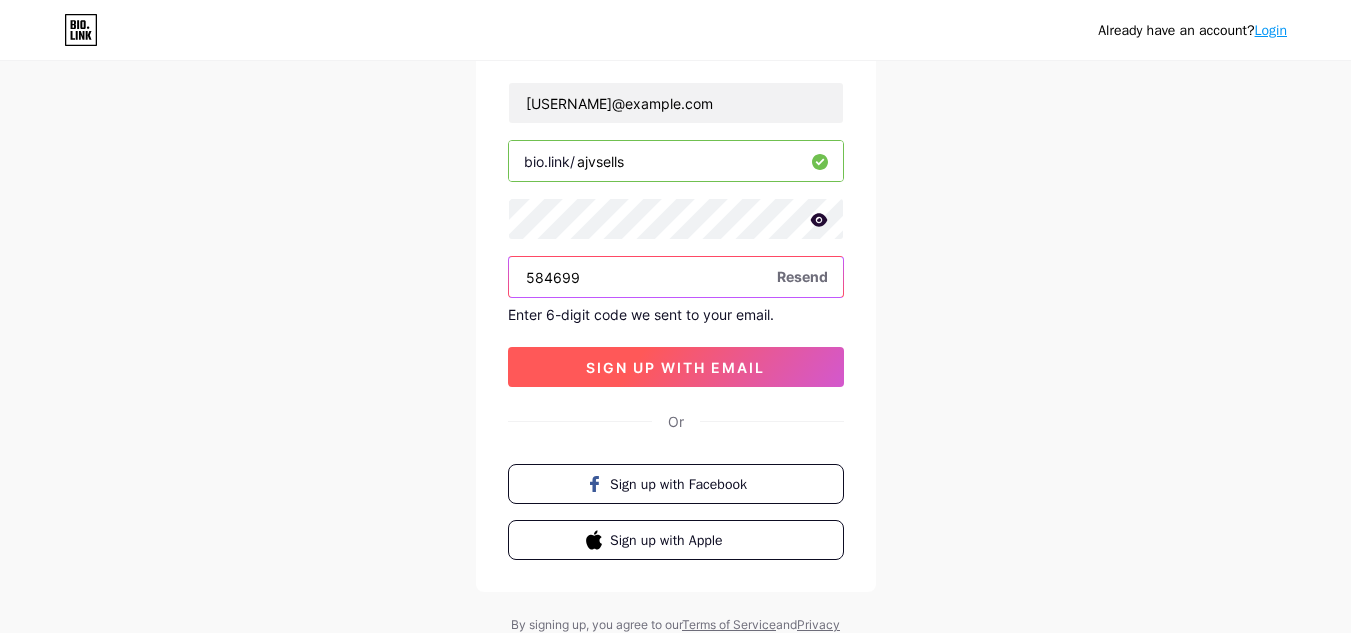 type on "584699" 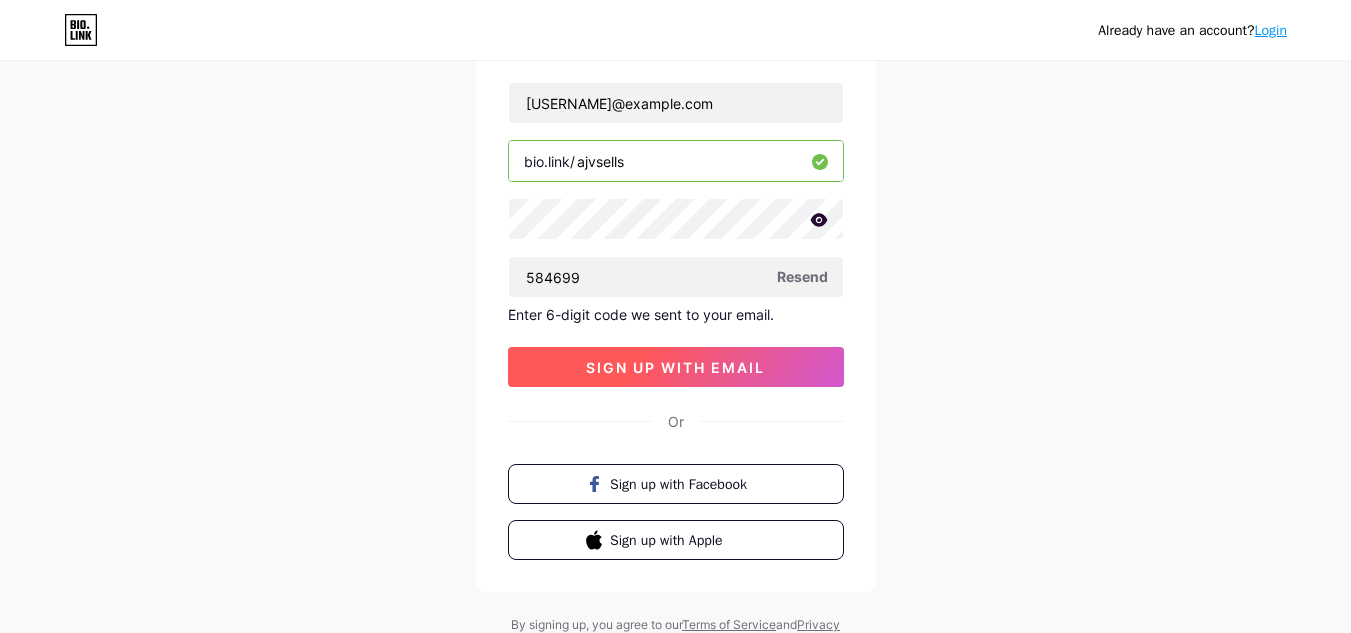 click on "sign up with email" at bounding box center [675, 367] 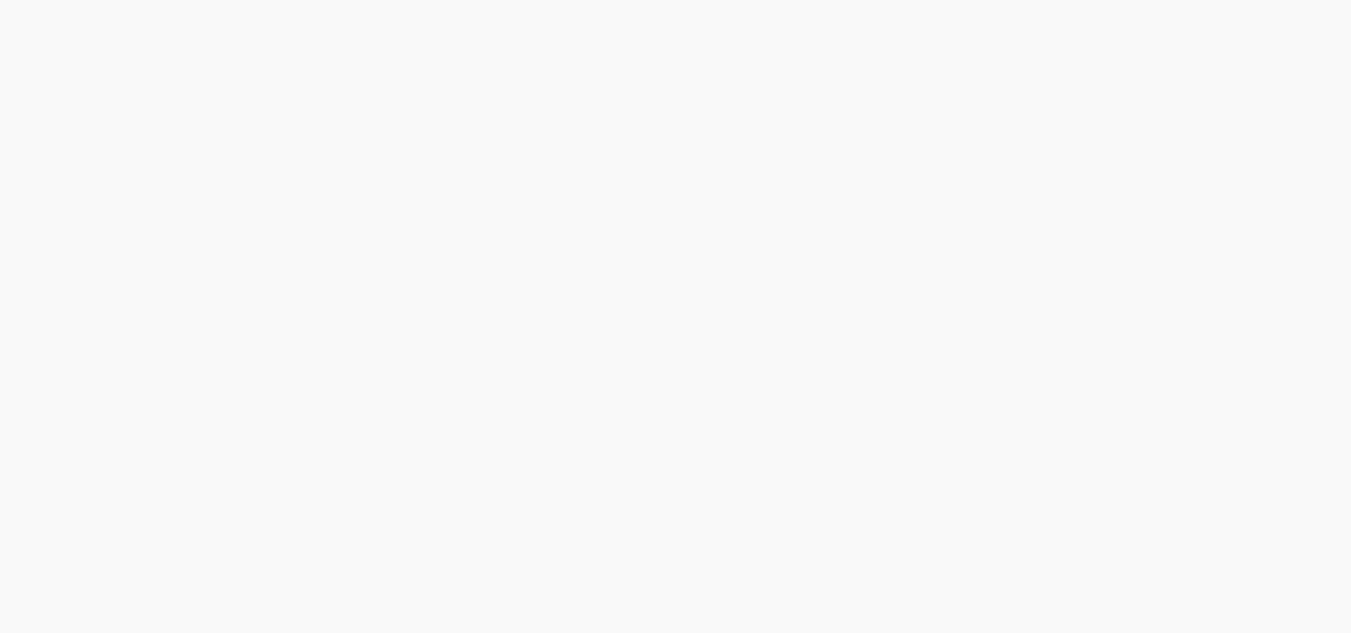 scroll, scrollTop: 0, scrollLeft: 0, axis: both 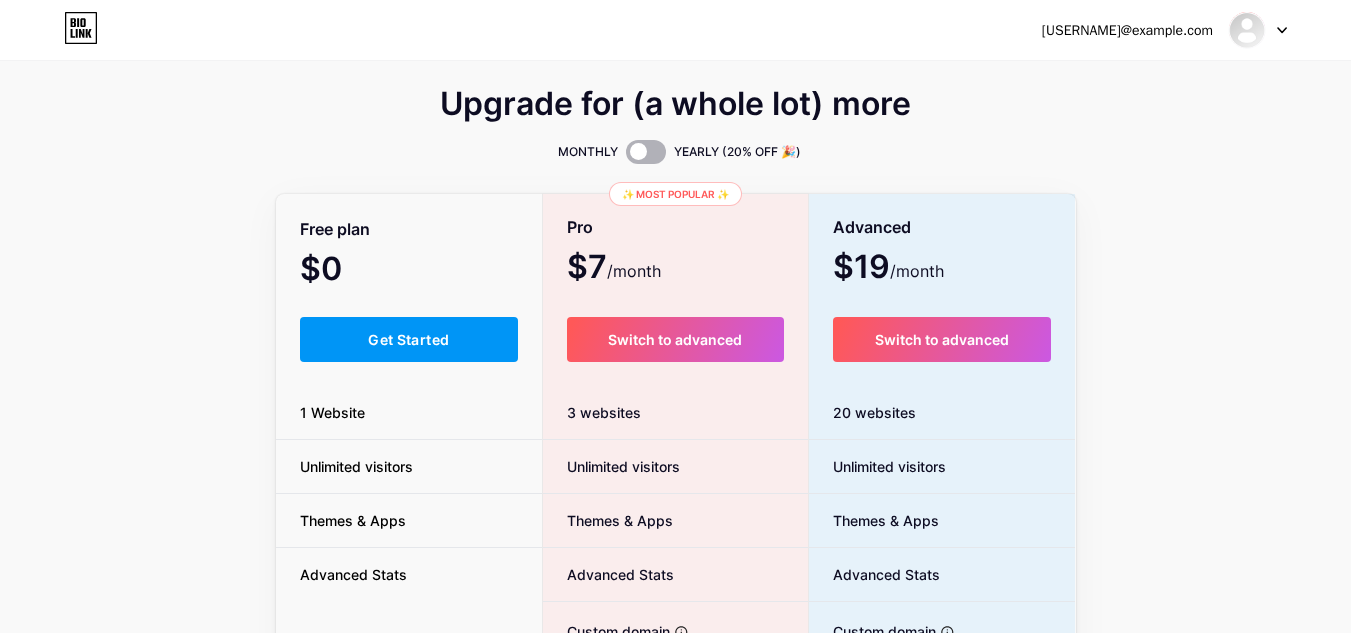 click at bounding box center (646, 152) 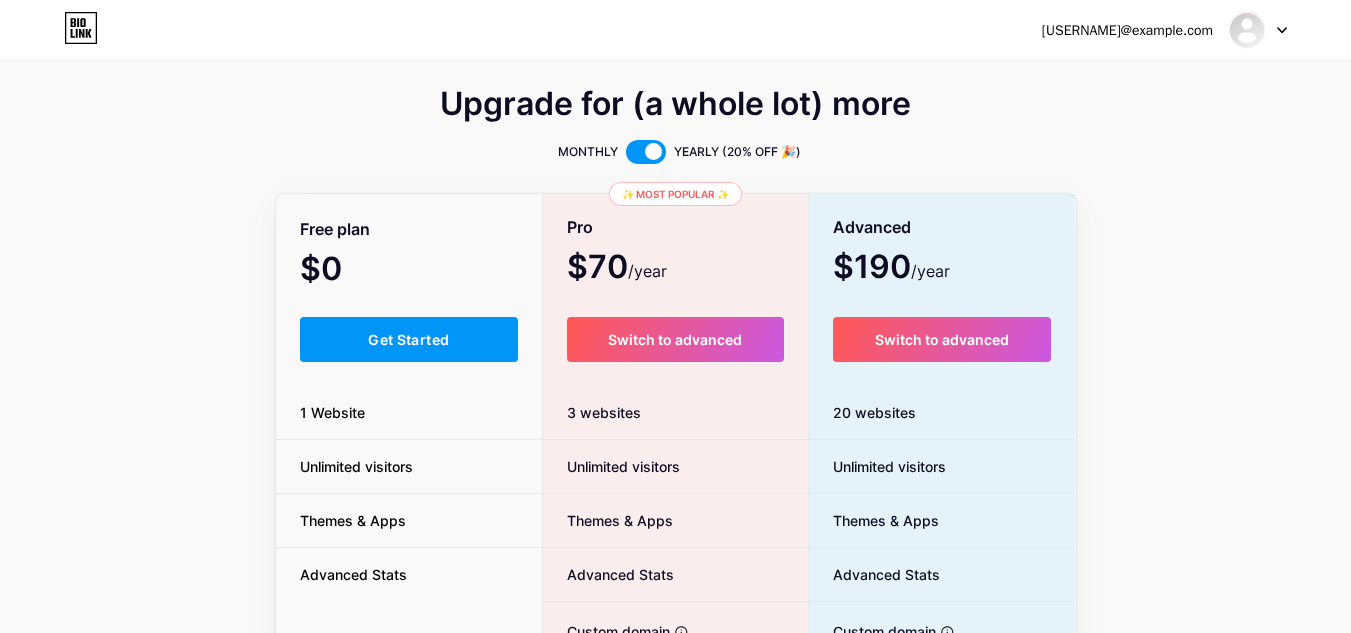 click at bounding box center [646, 152] 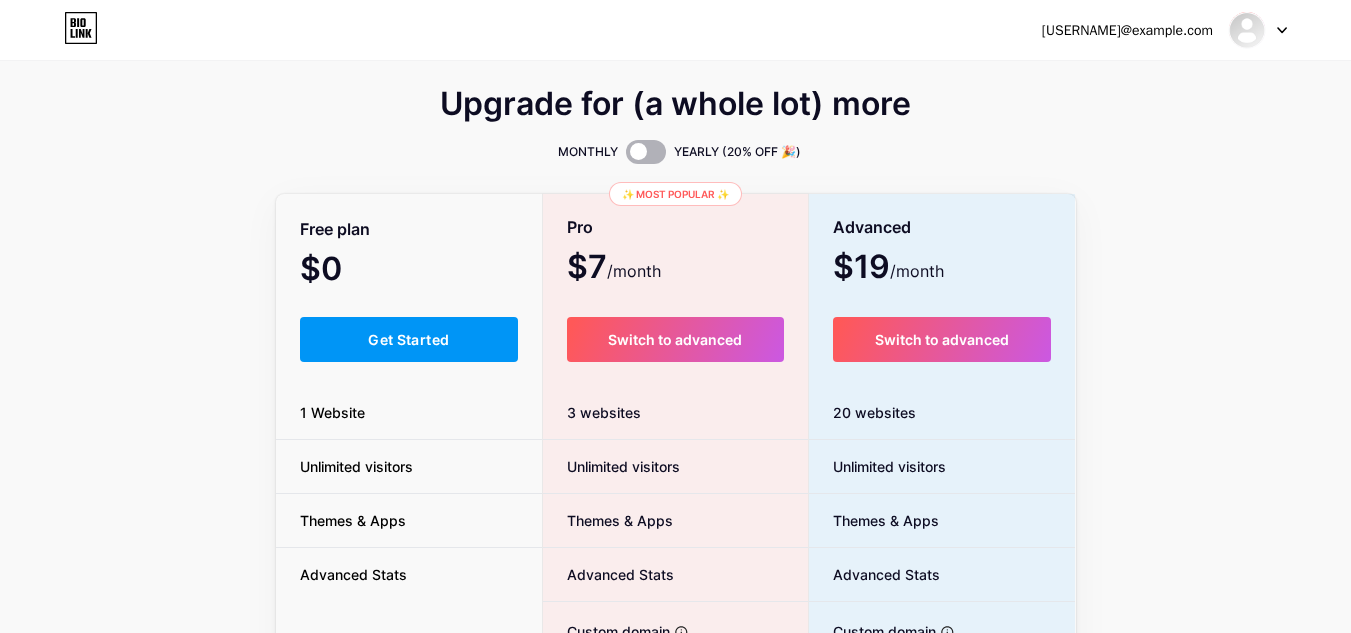click at bounding box center (646, 152) 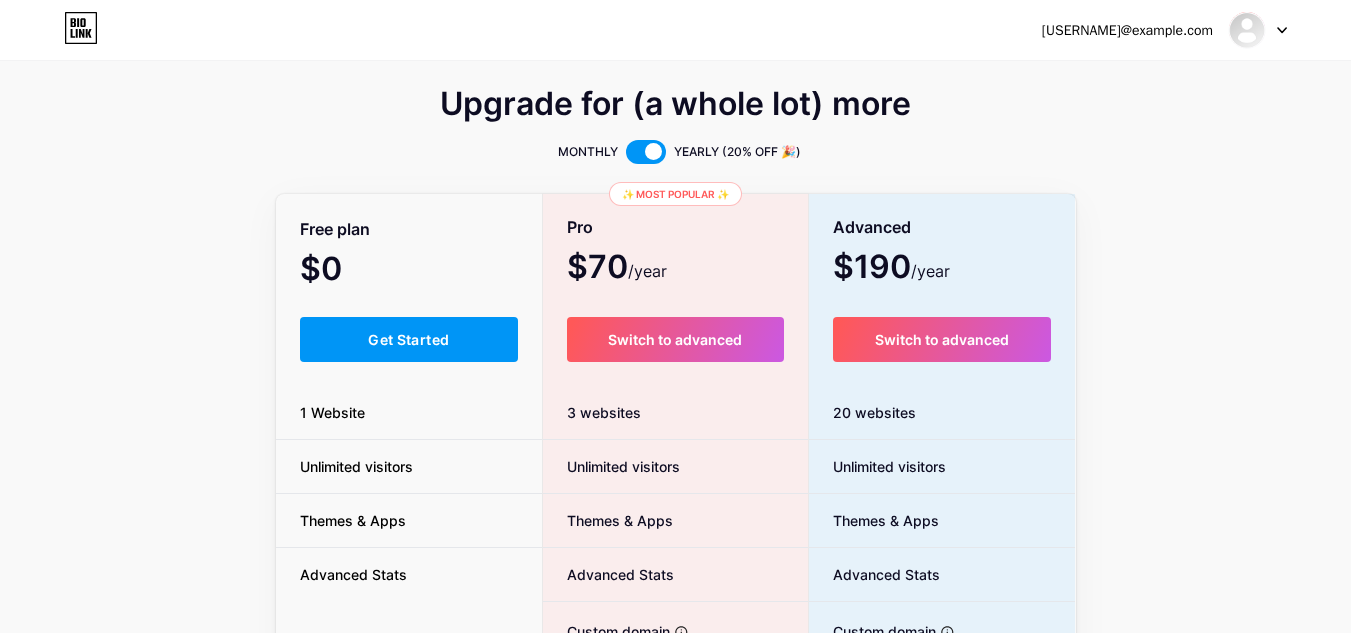 click at bounding box center (646, 152) 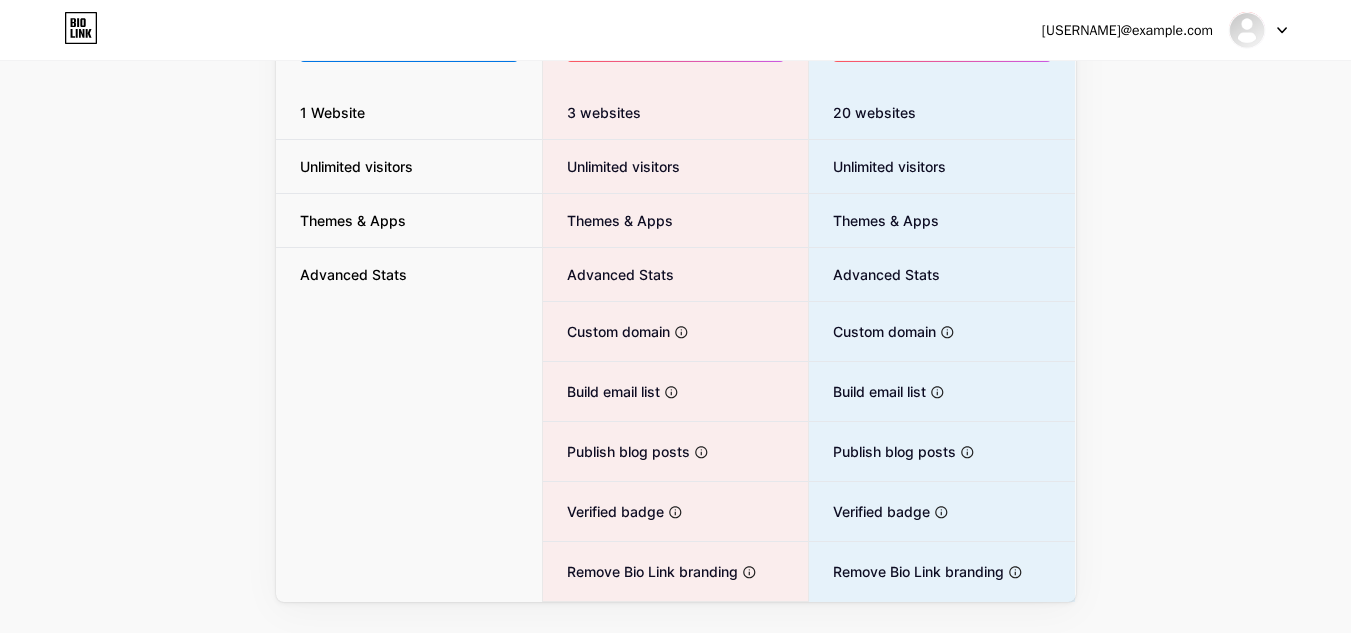 scroll, scrollTop: 100, scrollLeft: 0, axis: vertical 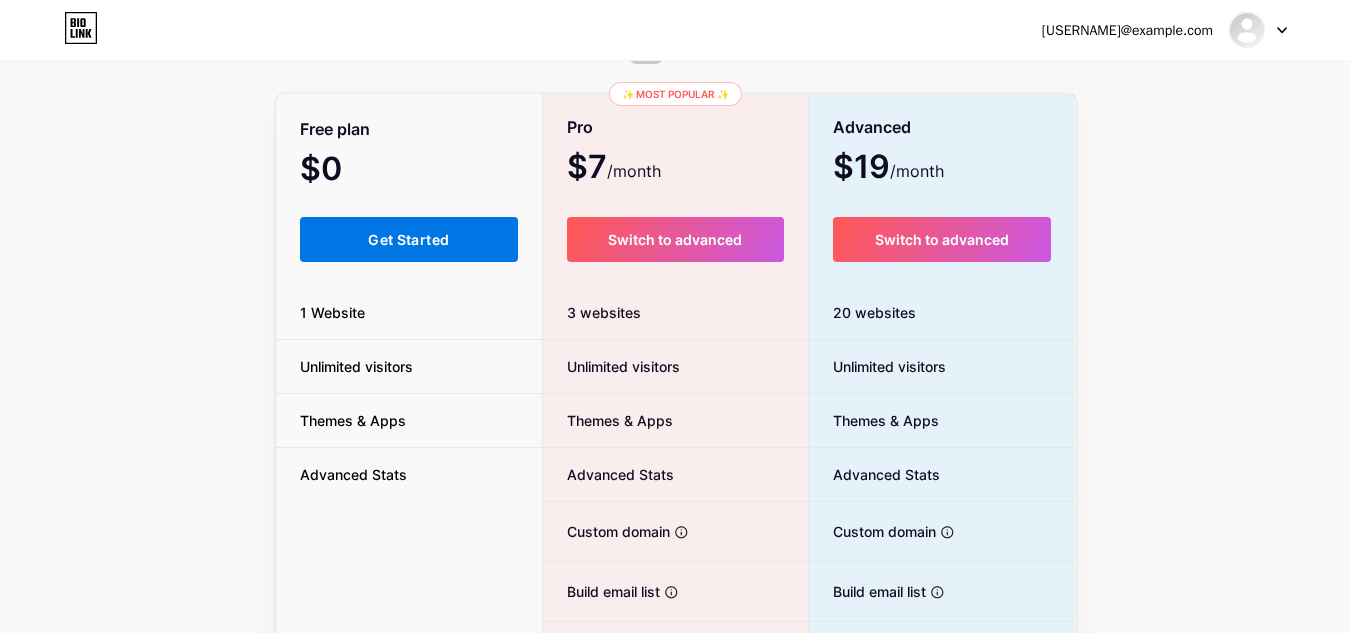 click on "Get Started" at bounding box center [409, 239] 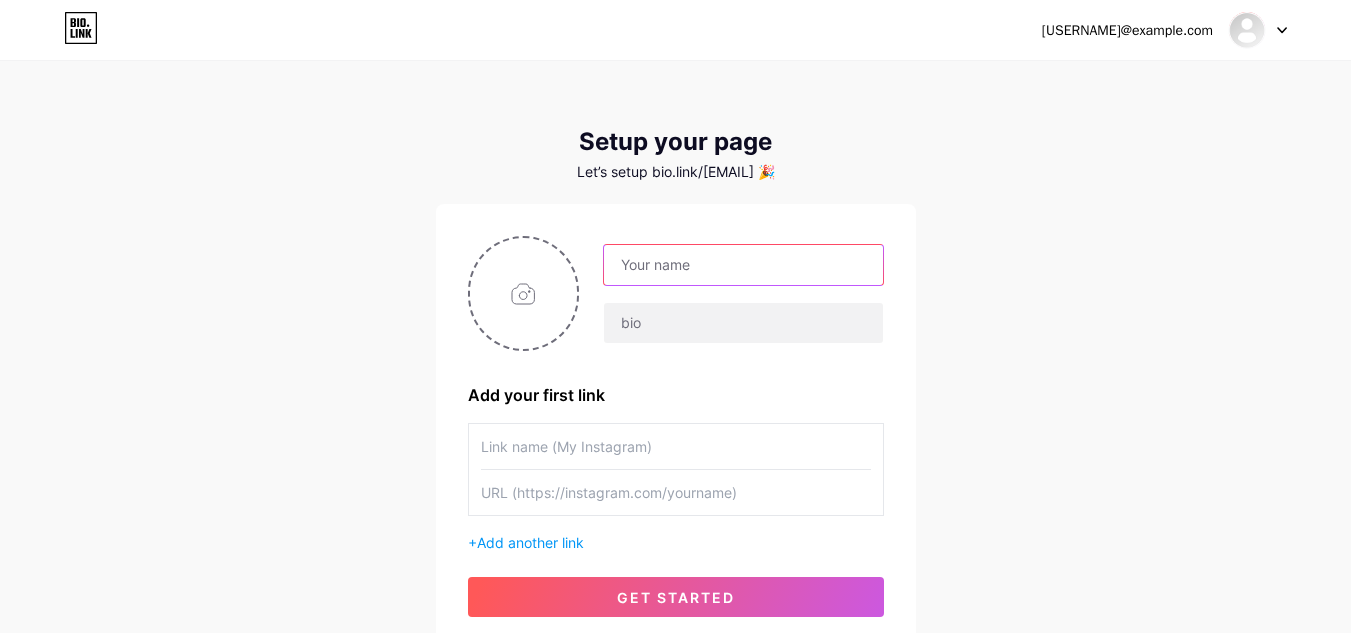 click at bounding box center (743, 265) 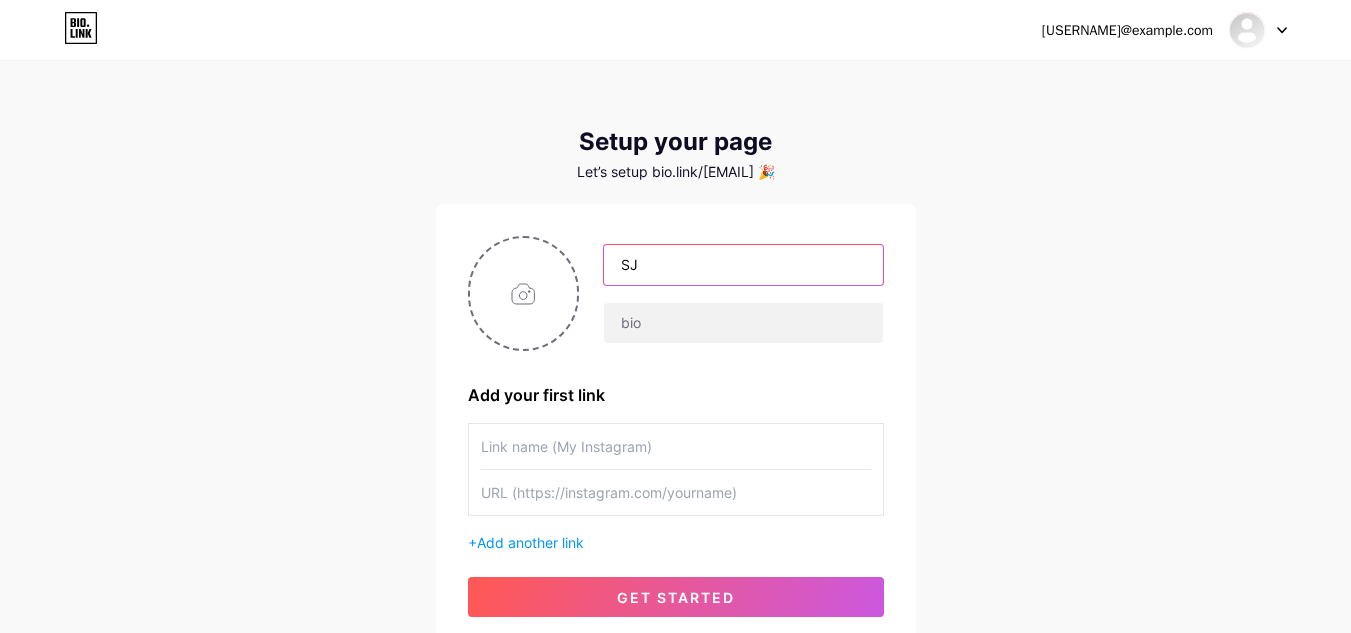 type on "S" 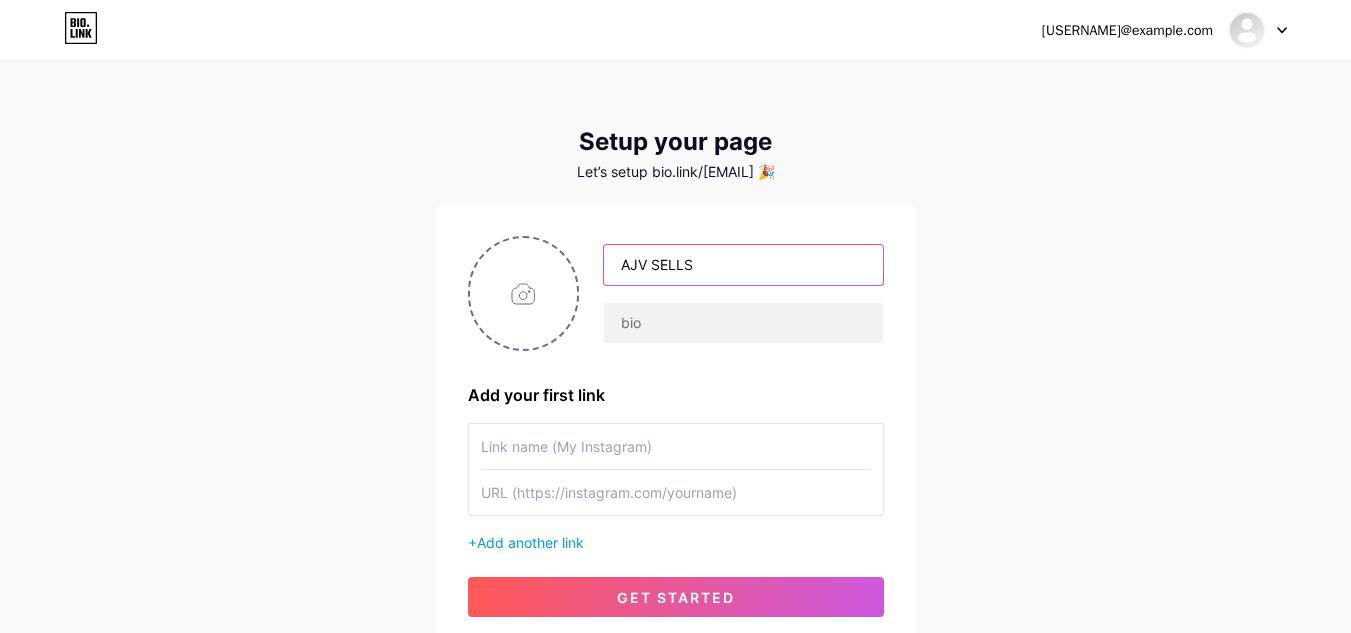scroll, scrollTop: 100, scrollLeft: 0, axis: vertical 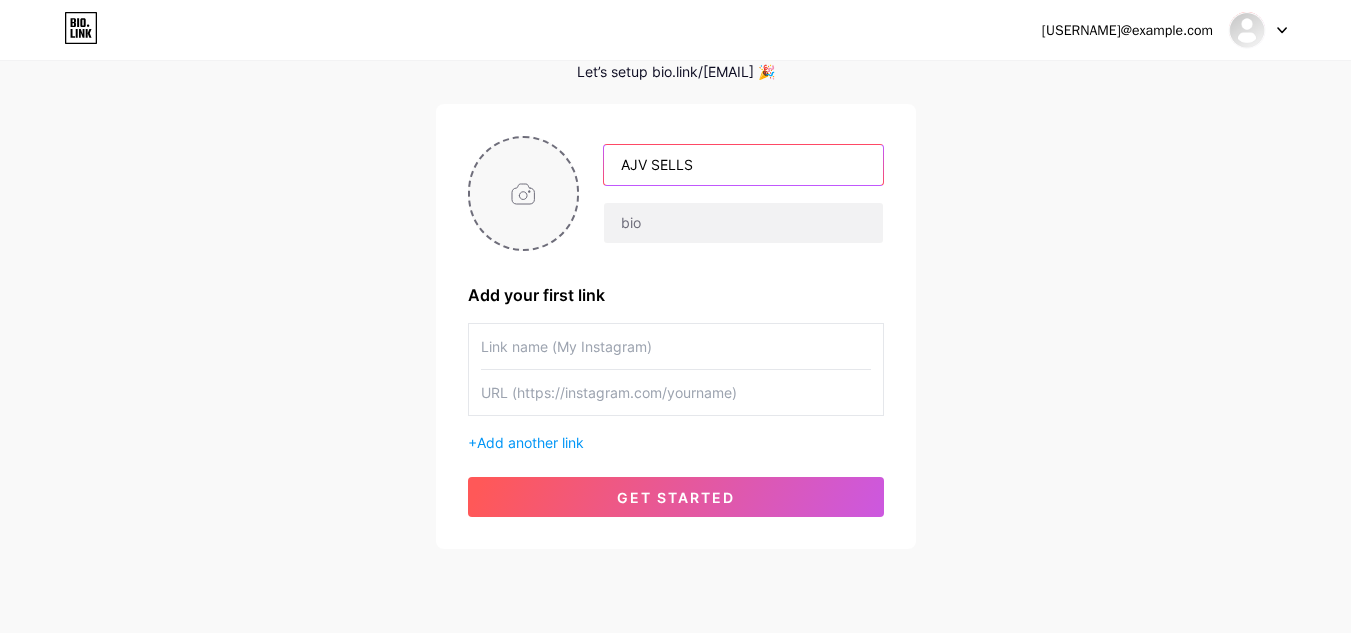 type on "AJV SELLS" 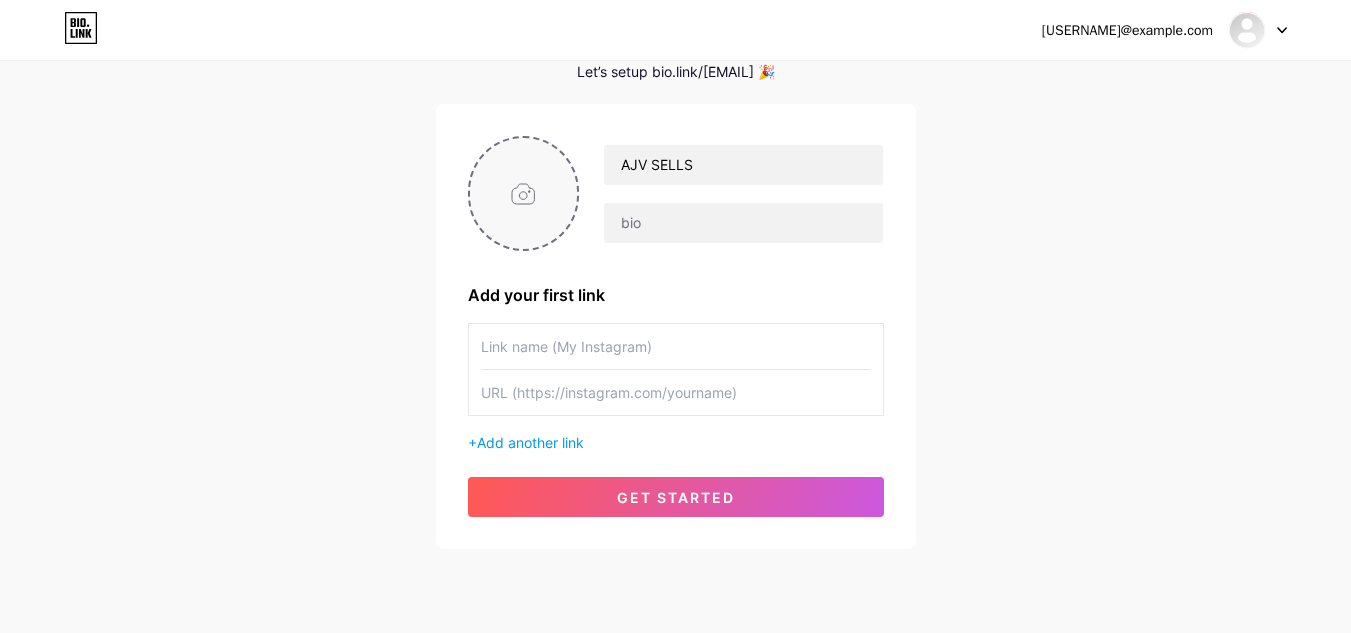 click at bounding box center [524, 193] 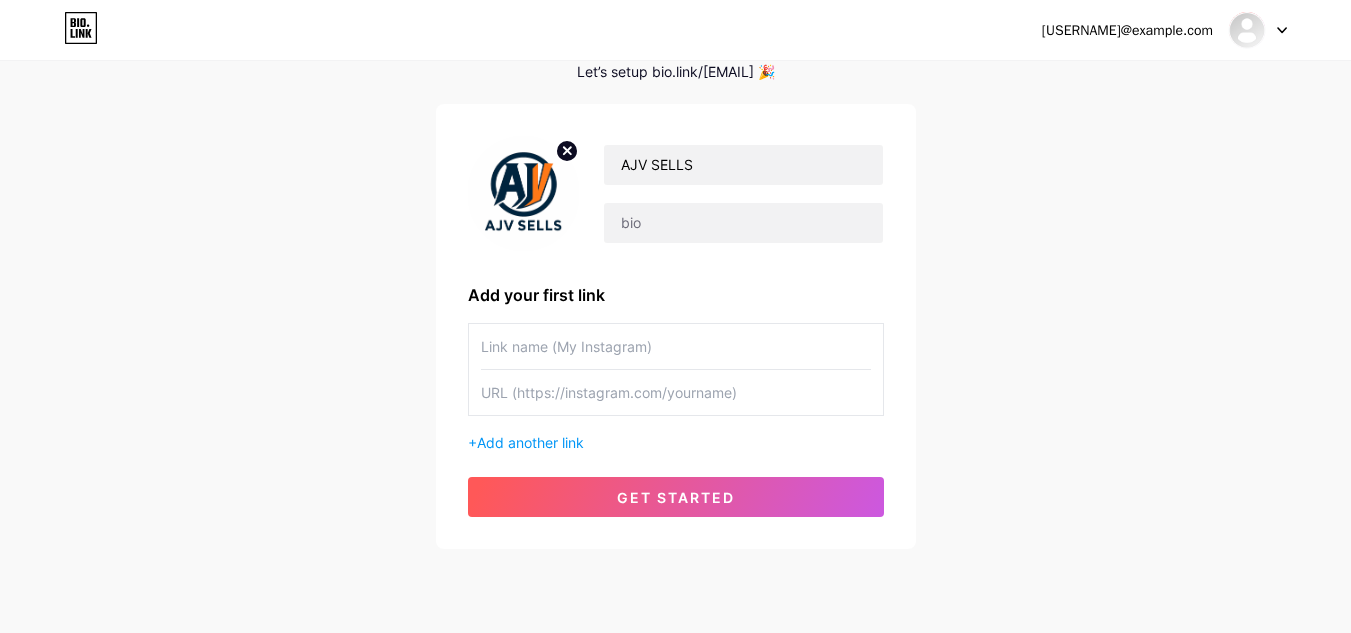 click at bounding box center [676, 346] 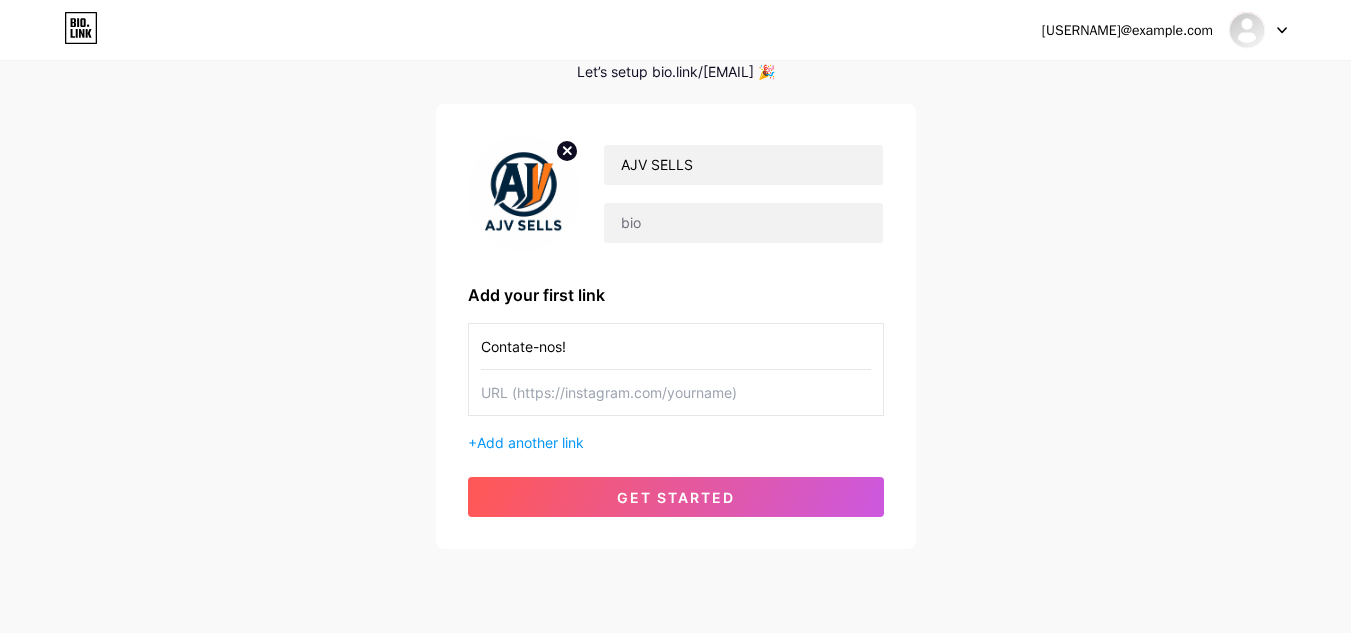 type on "Contate-nos!" 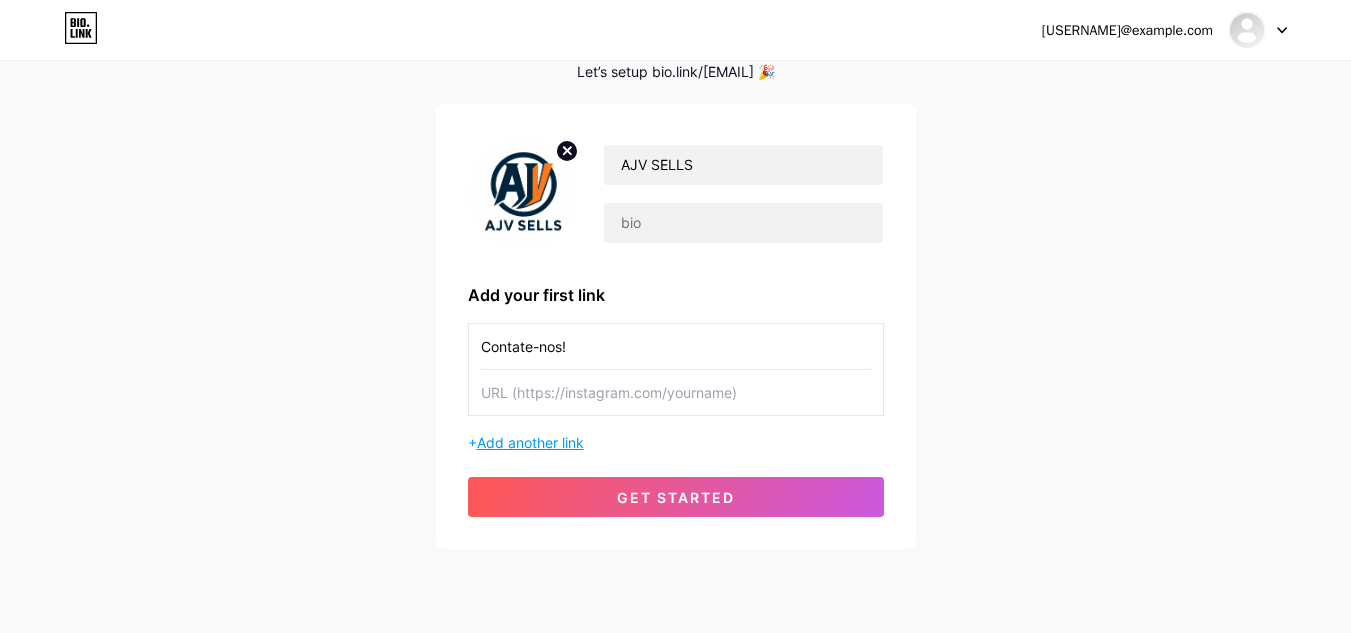 click on "Add another link" at bounding box center [530, 442] 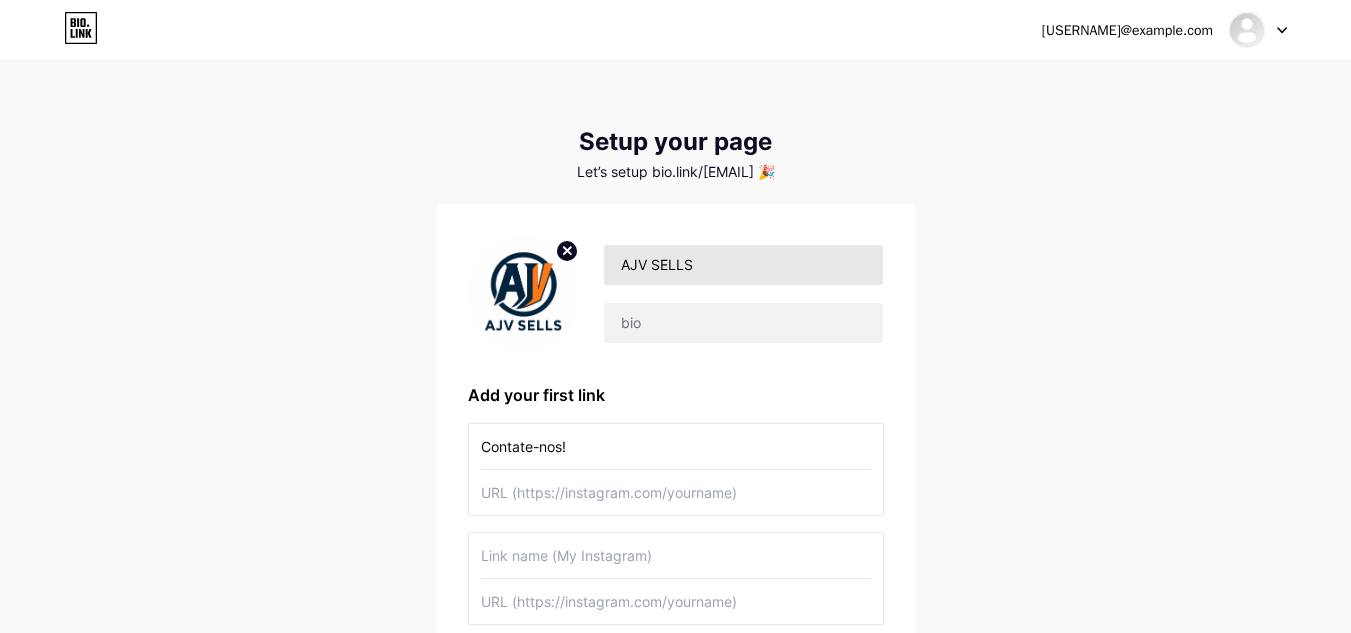 scroll, scrollTop: 100, scrollLeft: 0, axis: vertical 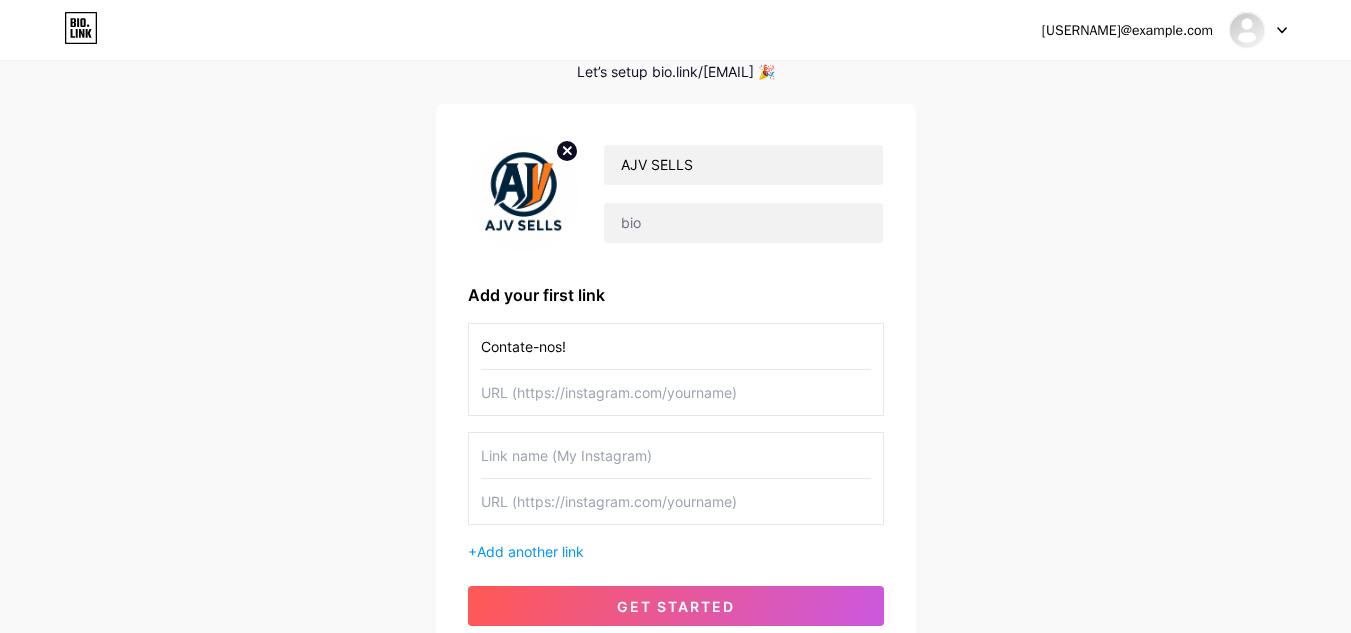 click at bounding box center (676, 392) 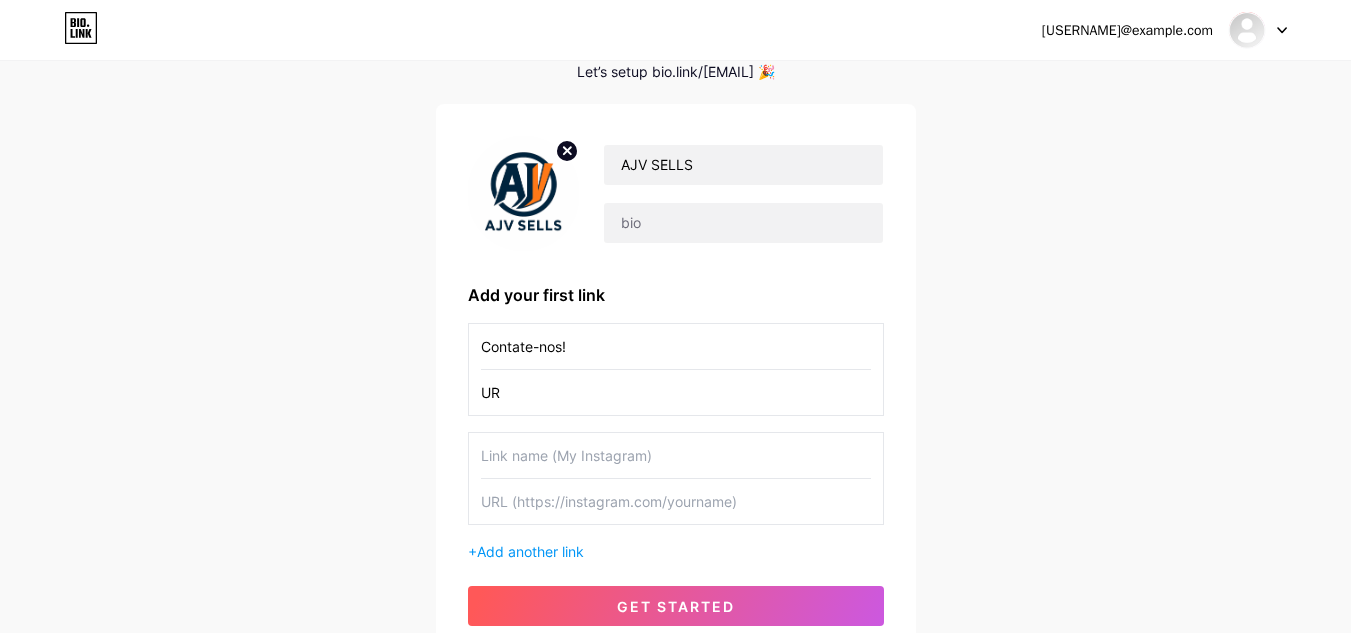 type on "U" 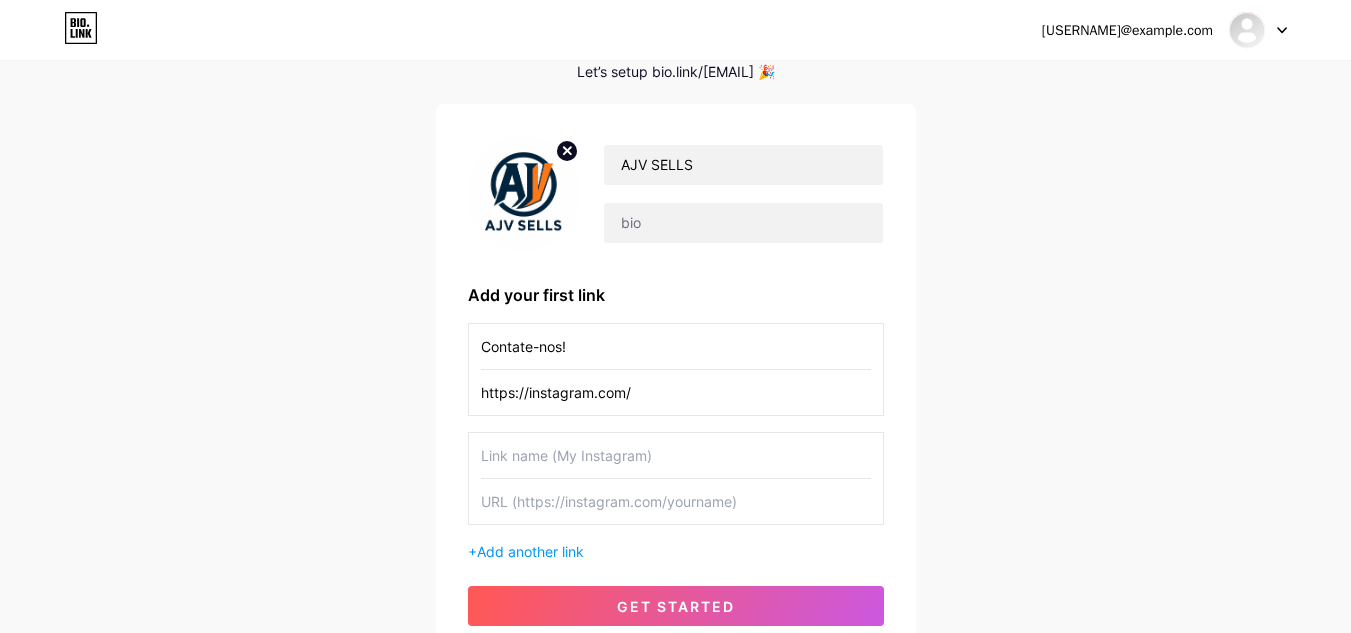 drag, startPoint x: 528, startPoint y: 388, endPoint x: 676, endPoint y: 405, distance: 148.97314 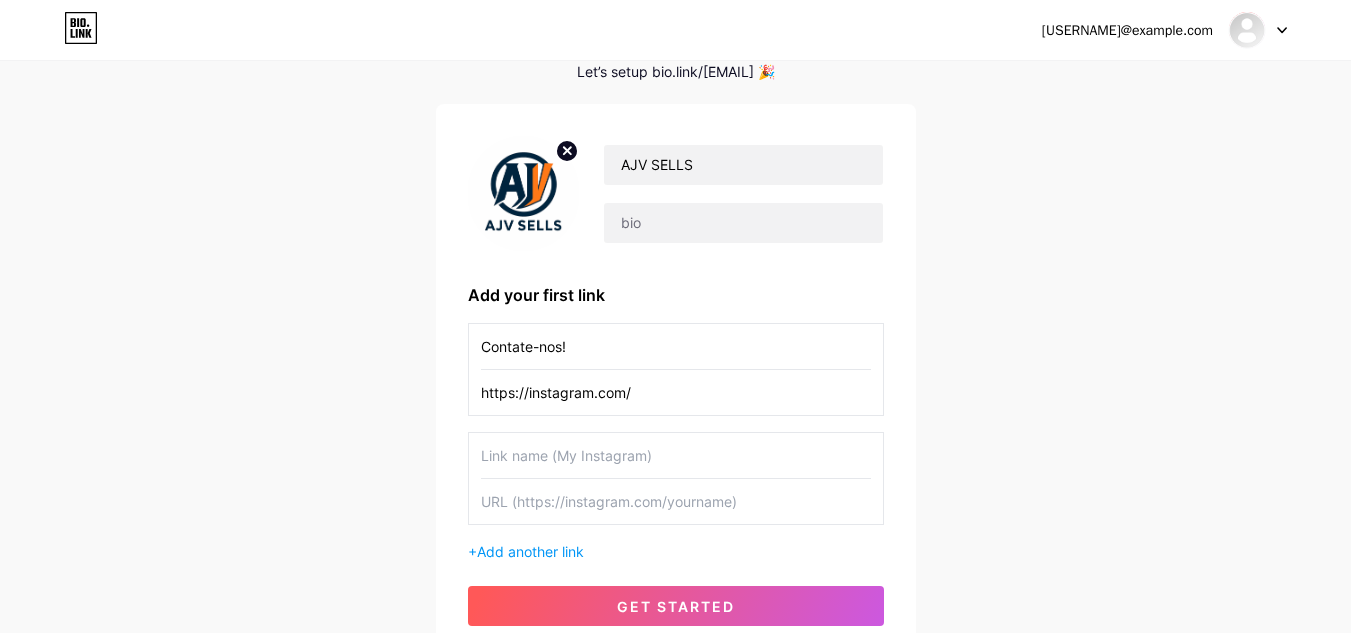paste on "https://www.instagram.com/[USERNAME]" 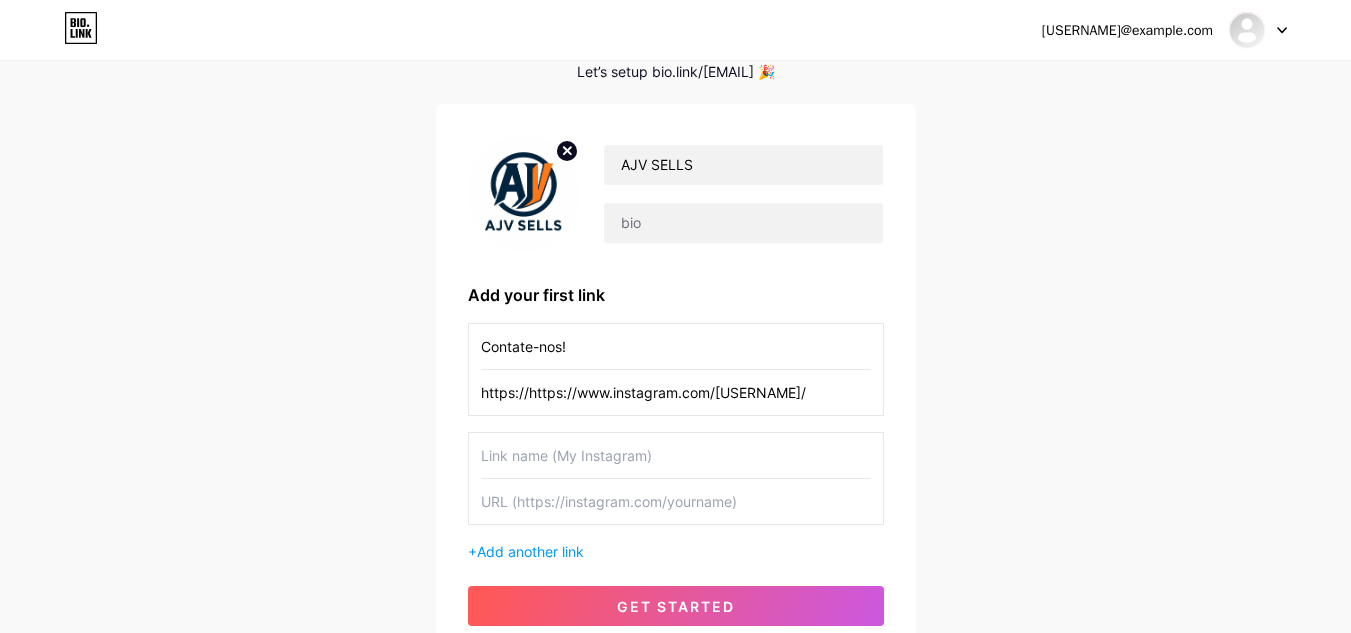 click on "https://https://www.instagram.com/[USERNAME]/" at bounding box center [676, 392] 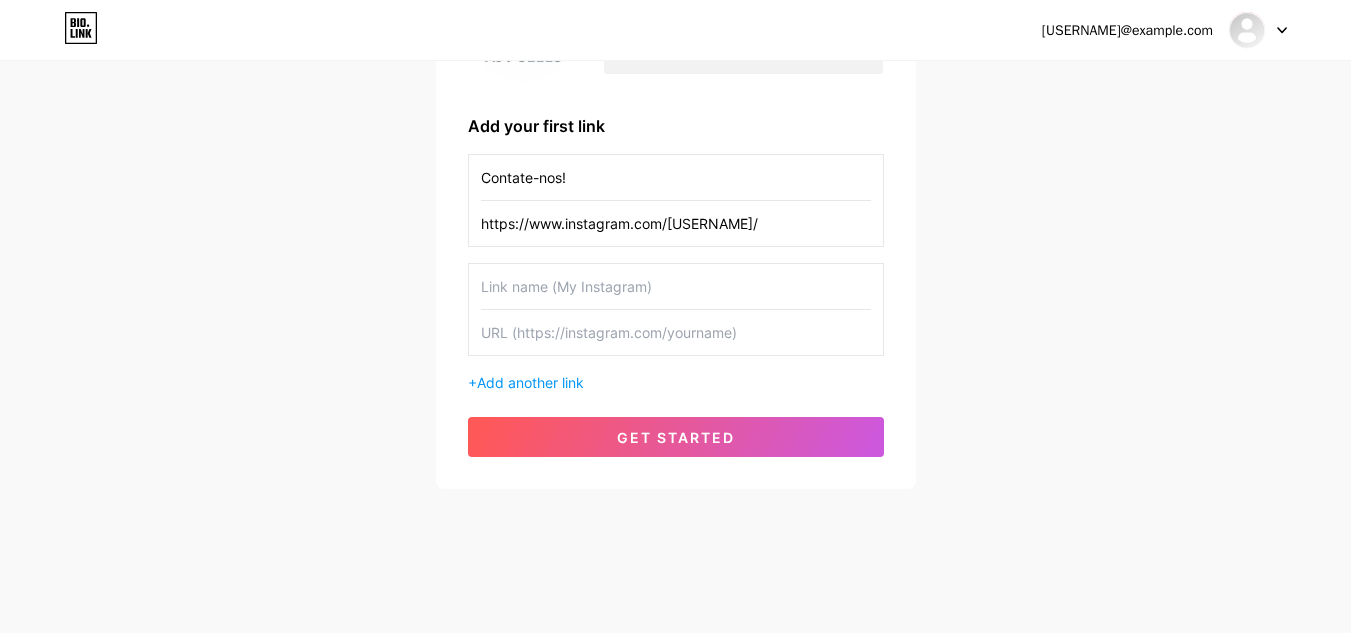 scroll, scrollTop: 0, scrollLeft: 0, axis: both 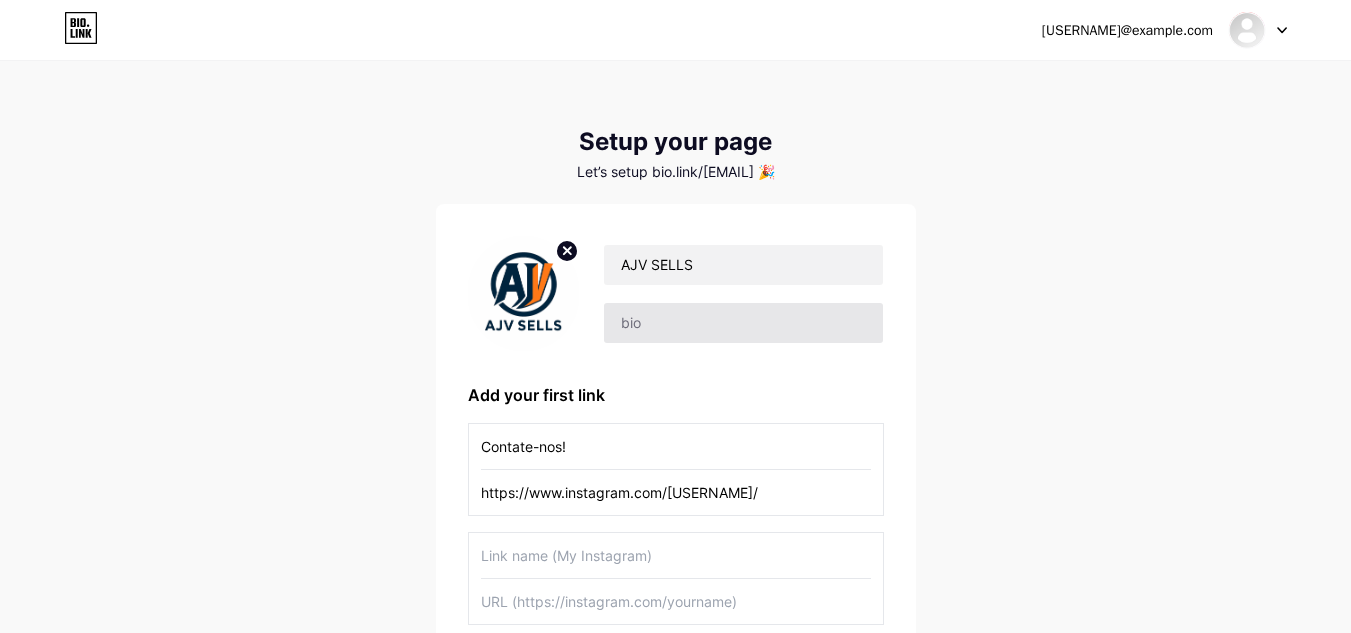 type on "https://www.instagram.com/[USERNAME]/" 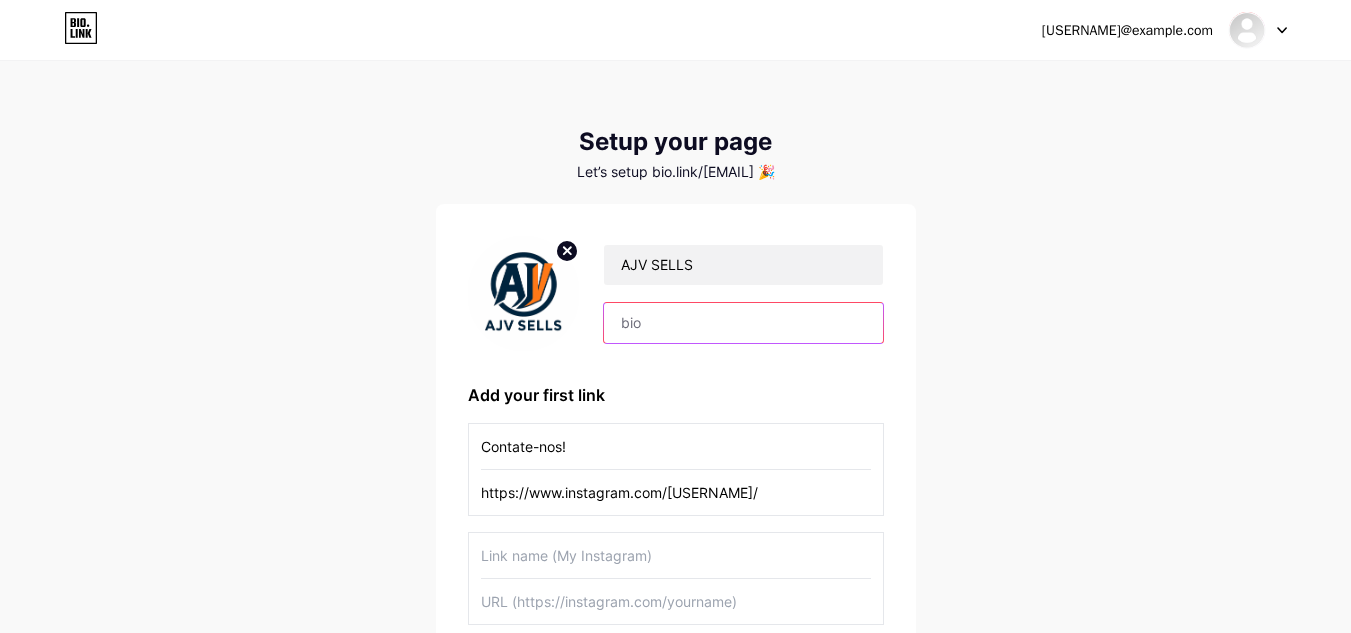 click at bounding box center [743, 323] 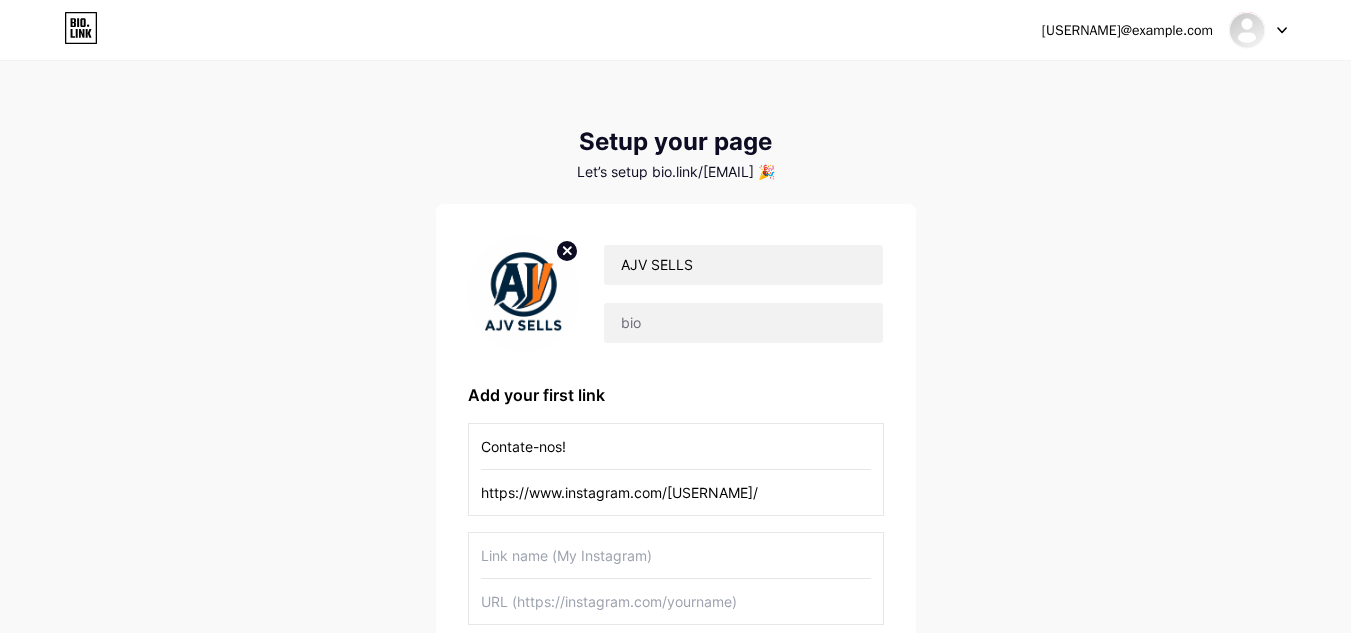 click on "sells[EMAIL]           Dashboard     Logout   Setup your page   Let’s setup bio.link/[EMAIL] 🎉               [USERNAME]         Add your first link   Contate-nos!   https://www.instagram.com/[USERNAME]/
+  Add another link     get started" at bounding box center [675, 411] 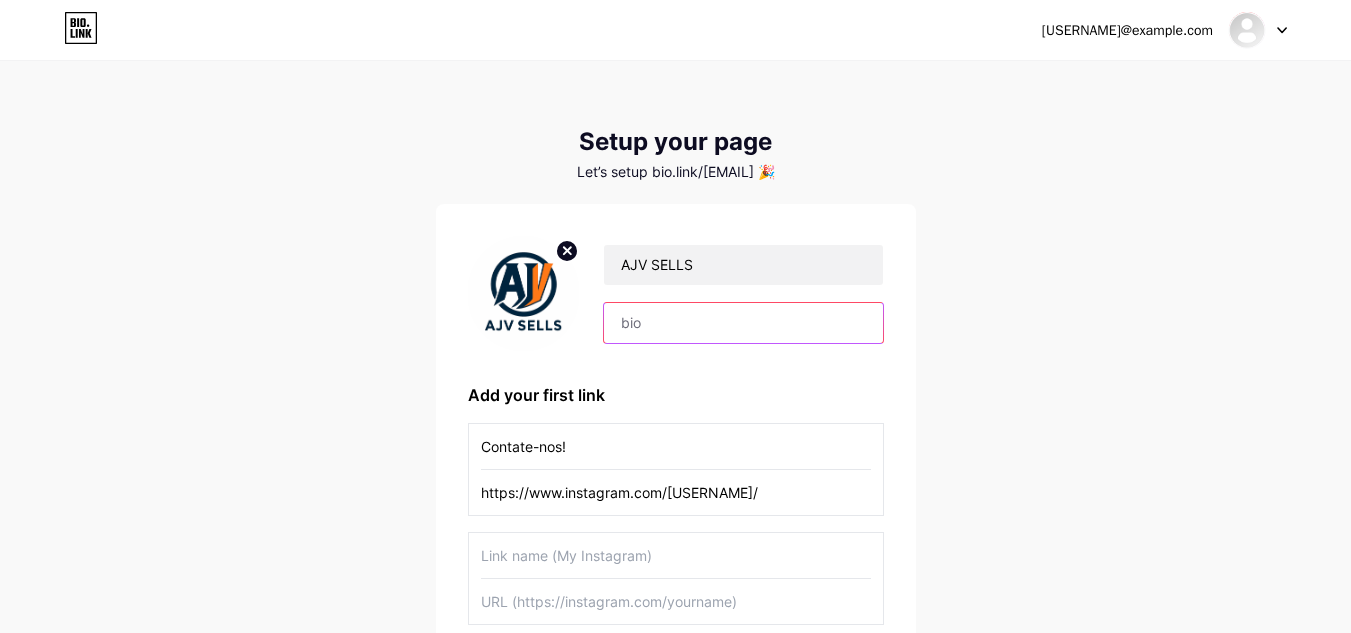 click at bounding box center (743, 323) 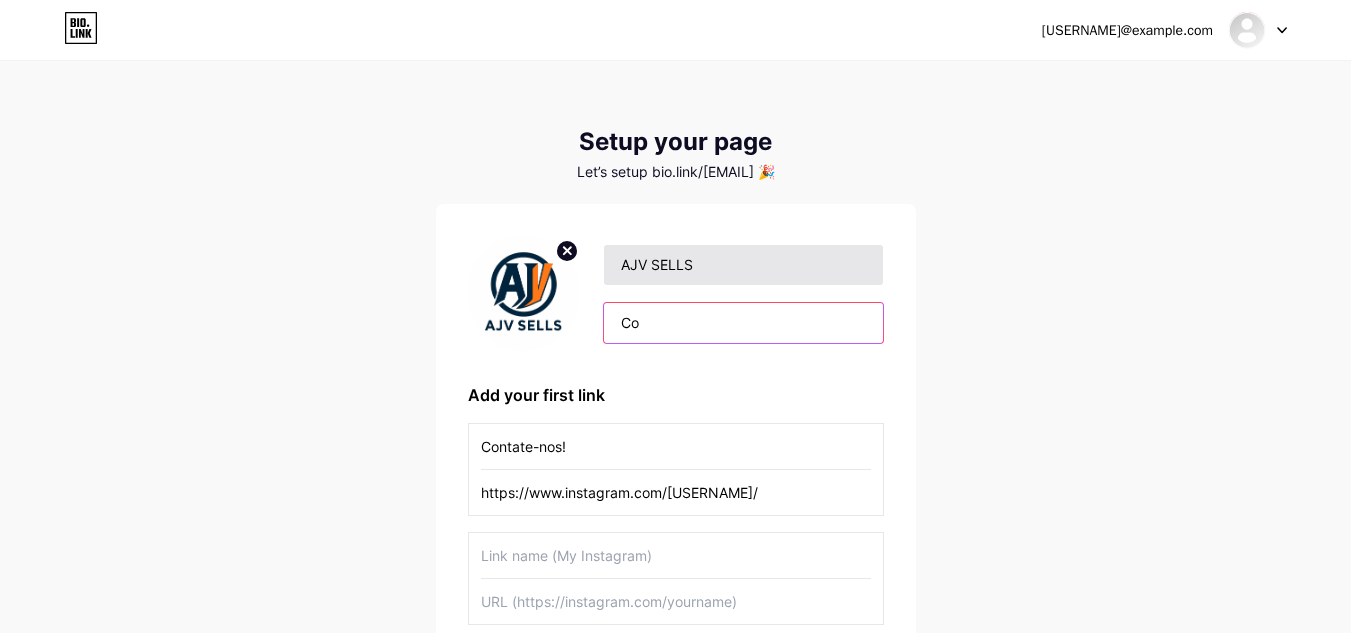 type on "C" 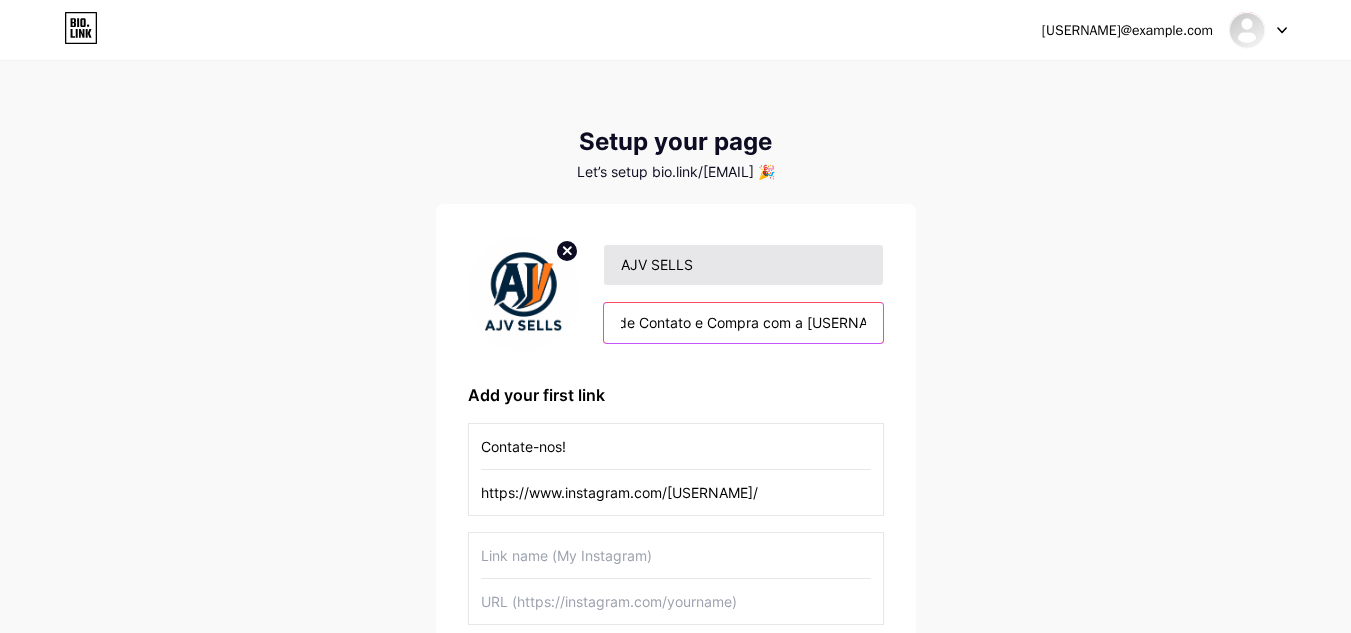 scroll, scrollTop: 0, scrollLeft: 71, axis: horizontal 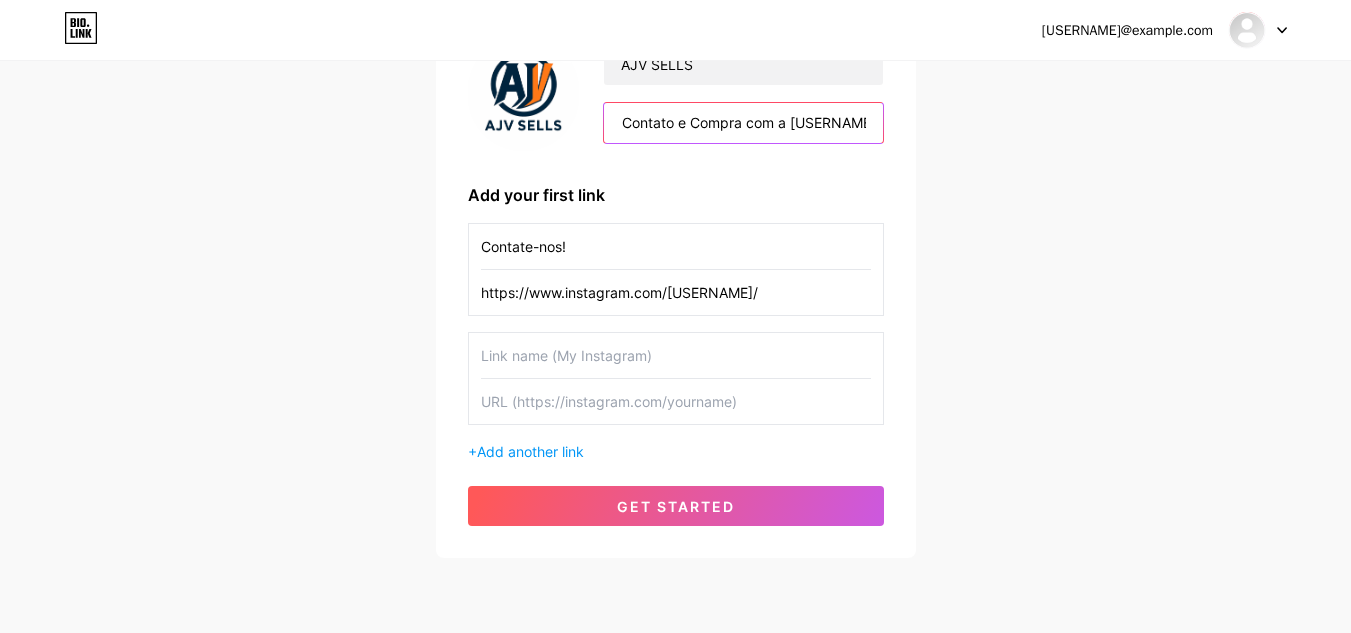 type on "Formas de Contato e Compra com a [USERNAME]" 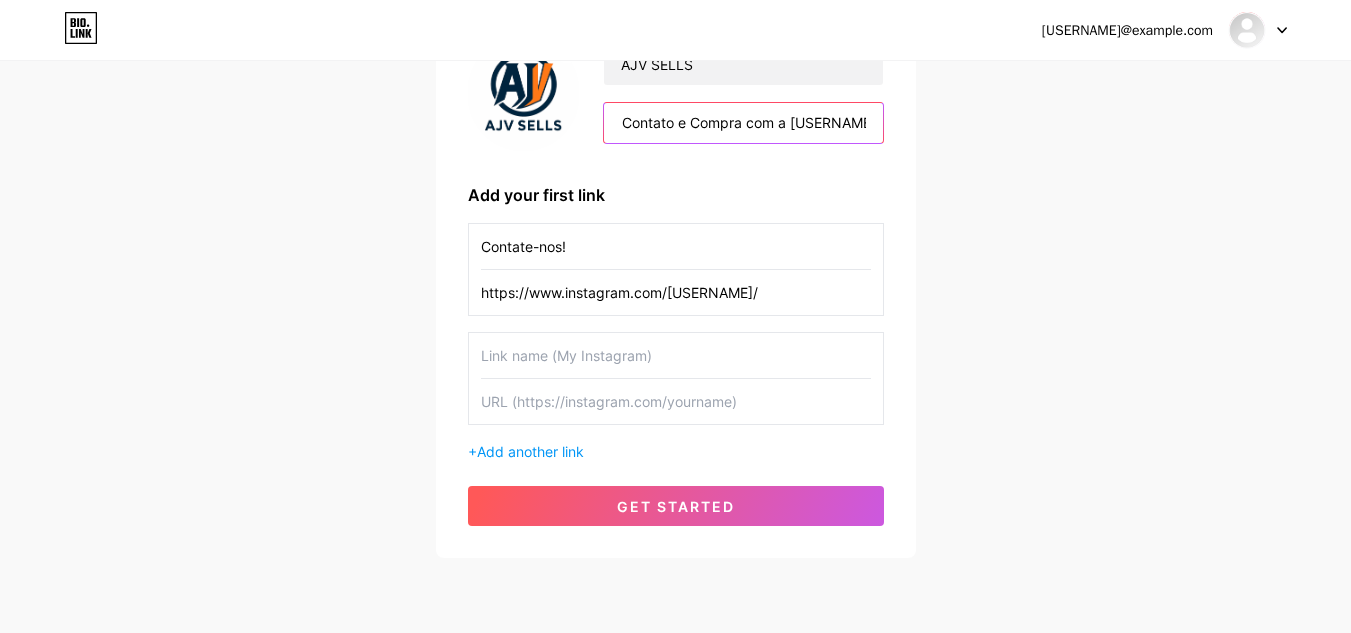 scroll, scrollTop: 0, scrollLeft: 0, axis: both 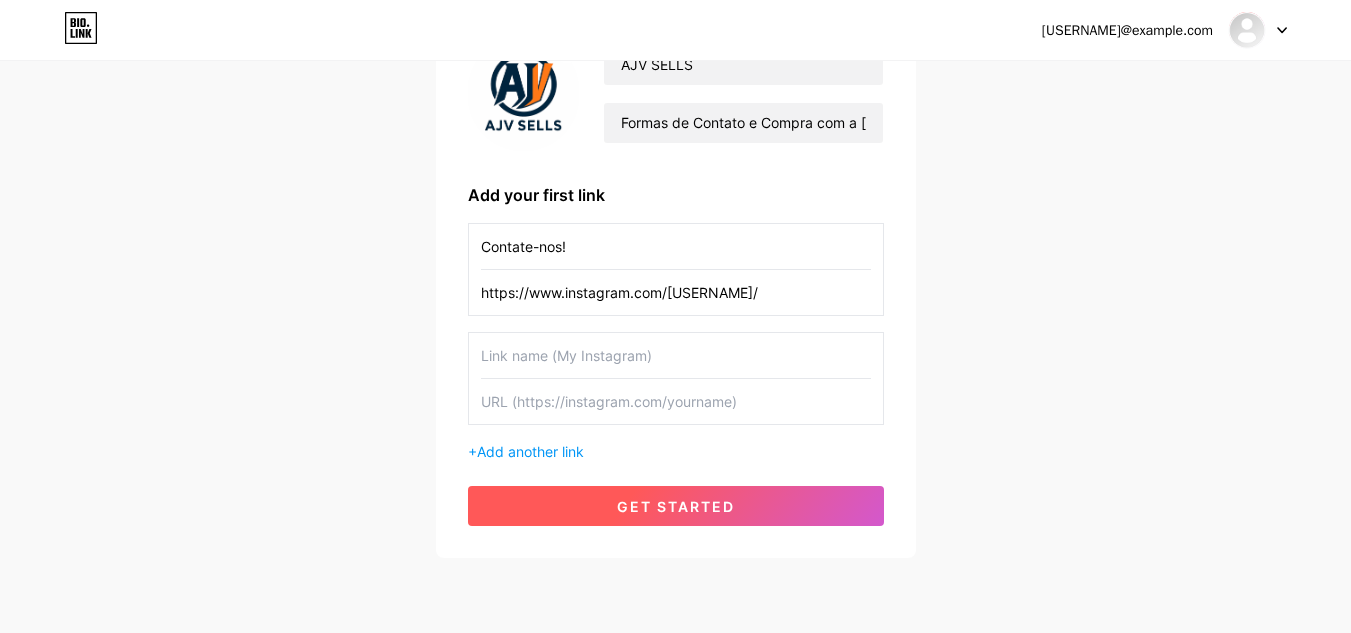 click on "get started" at bounding box center [676, 506] 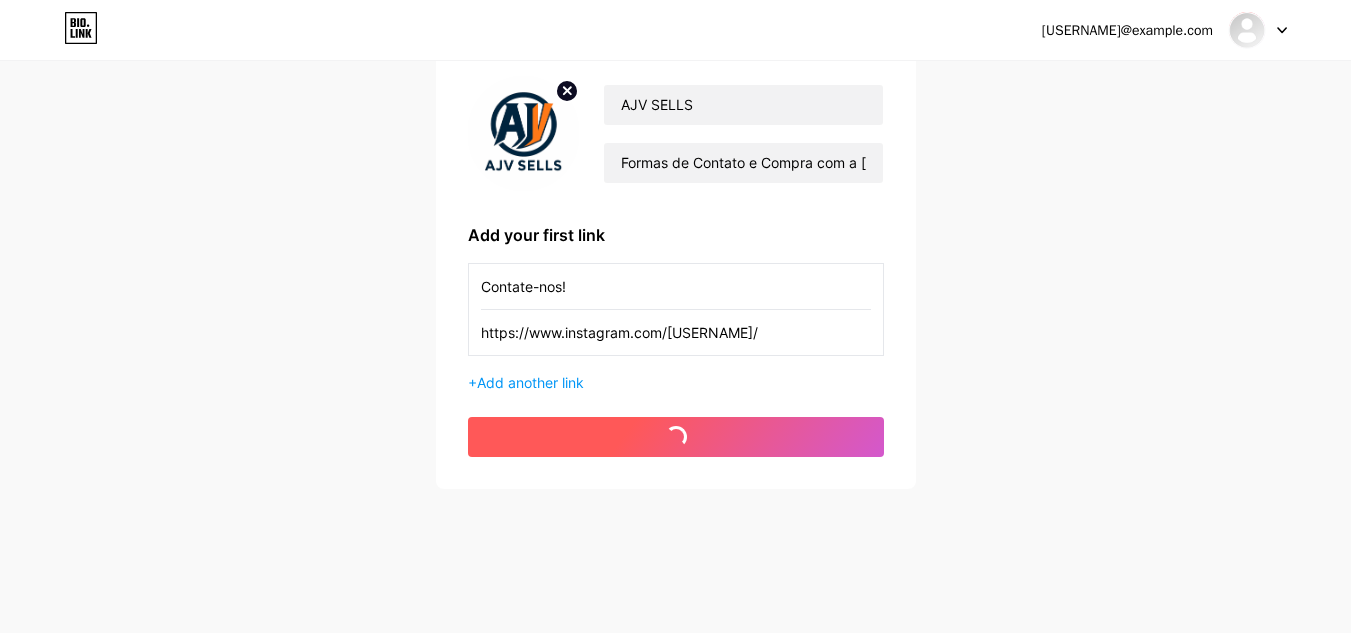 scroll, scrollTop: 160, scrollLeft: 0, axis: vertical 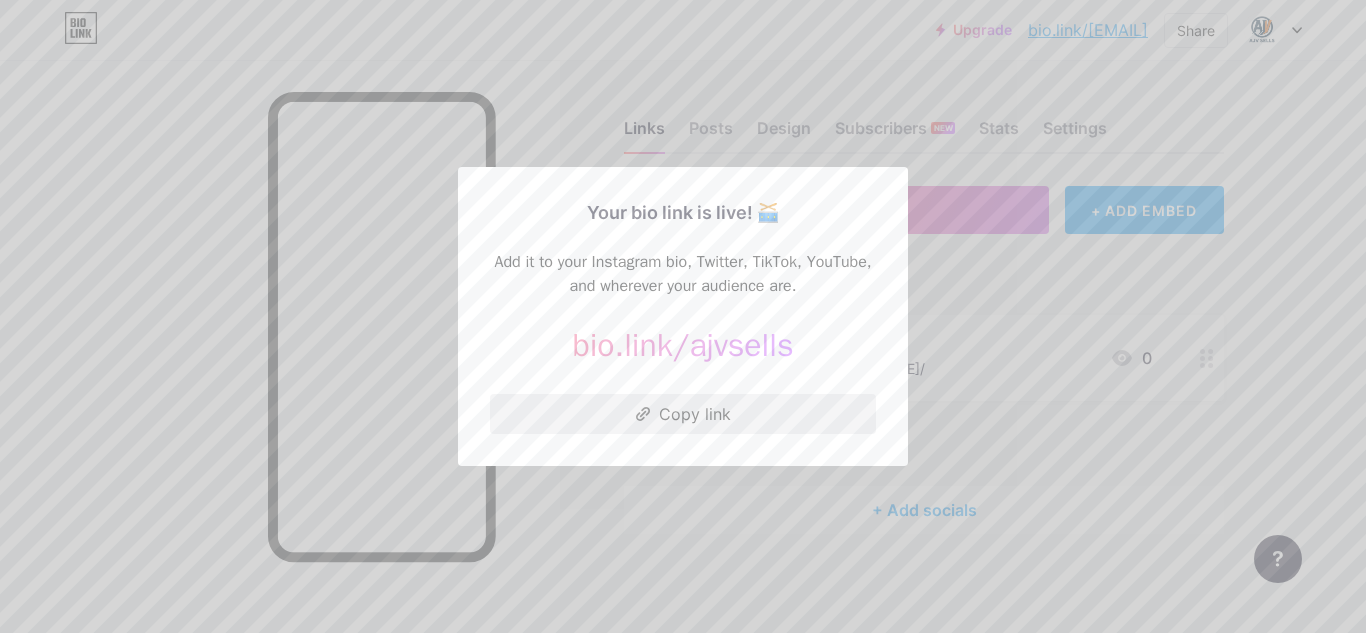 click on "Copy link" at bounding box center [683, 414] 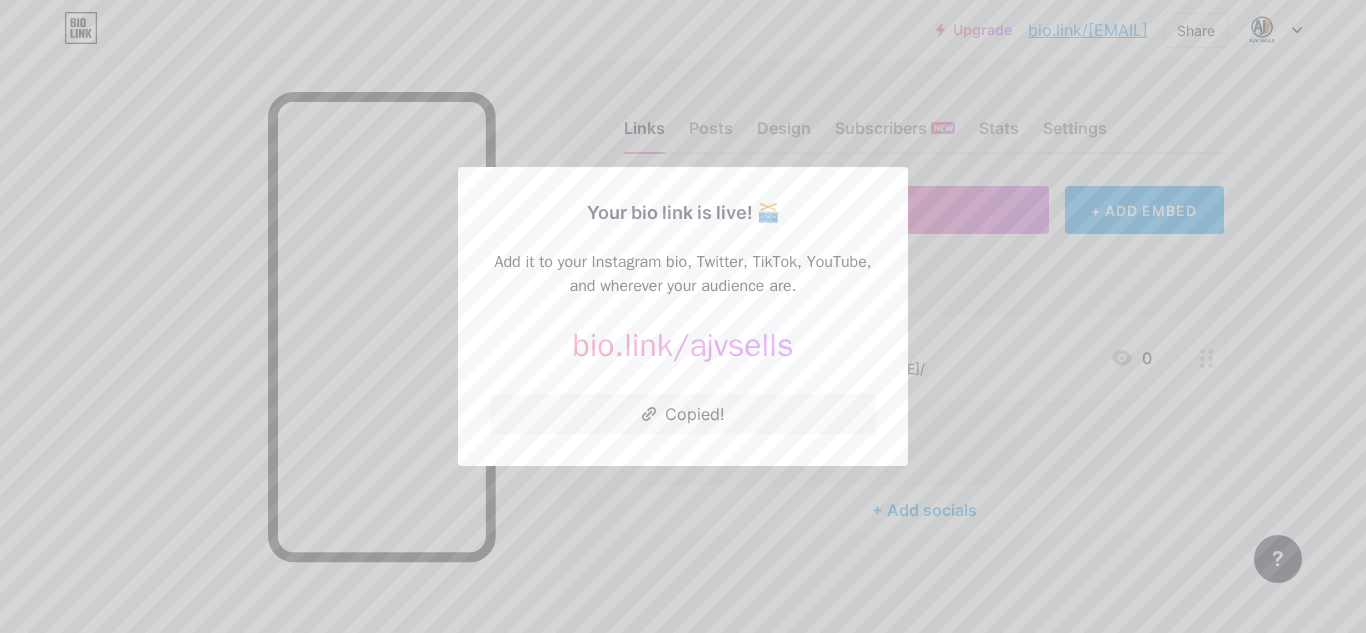 click at bounding box center [683, 316] 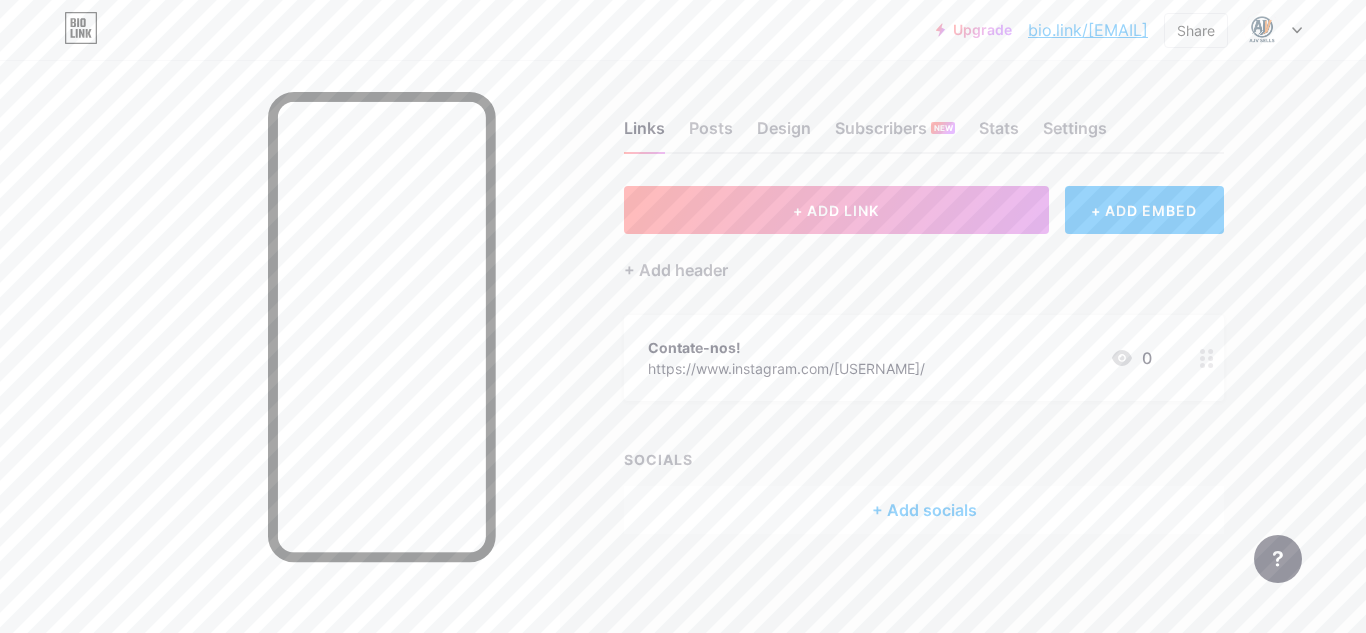 click on "bio.link/[EMAIL]" at bounding box center (1088, 30) 